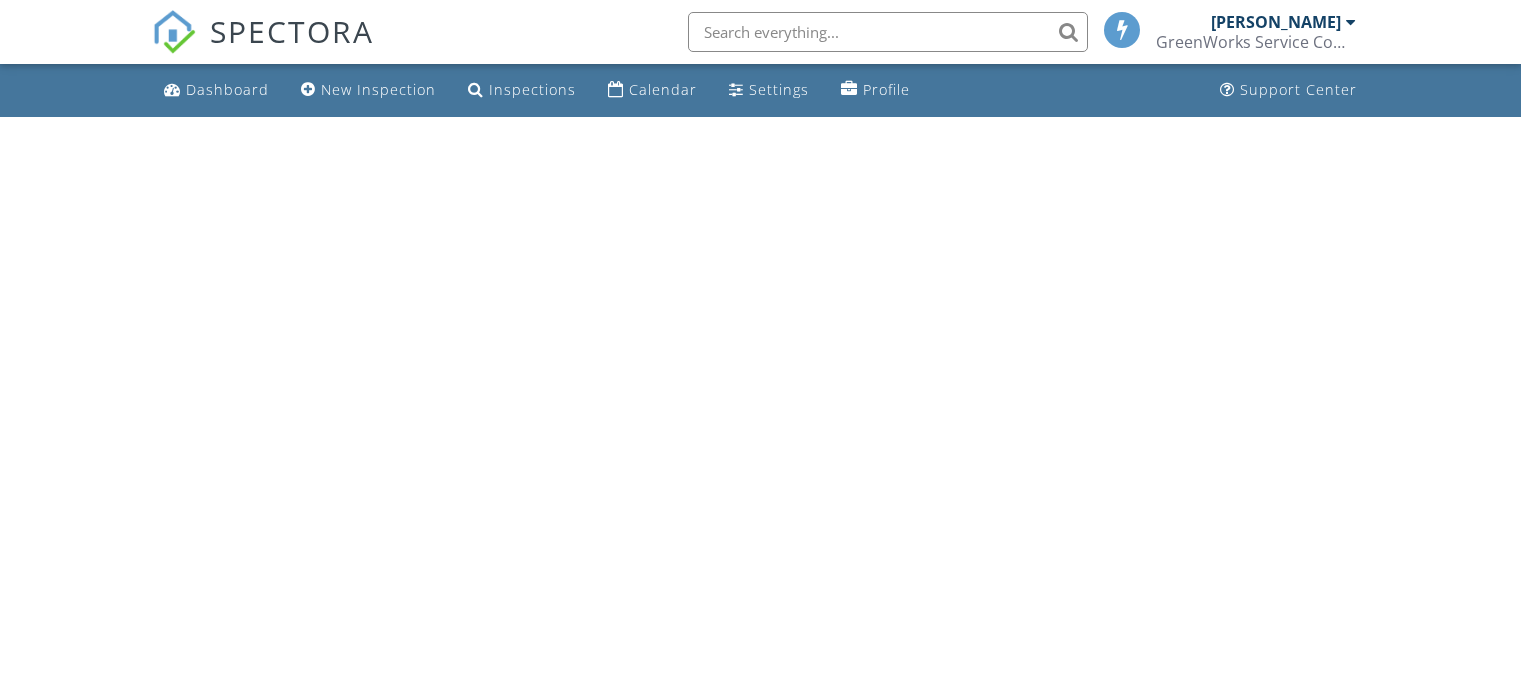 scroll, scrollTop: 0, scrollLeft: 0, axis: both 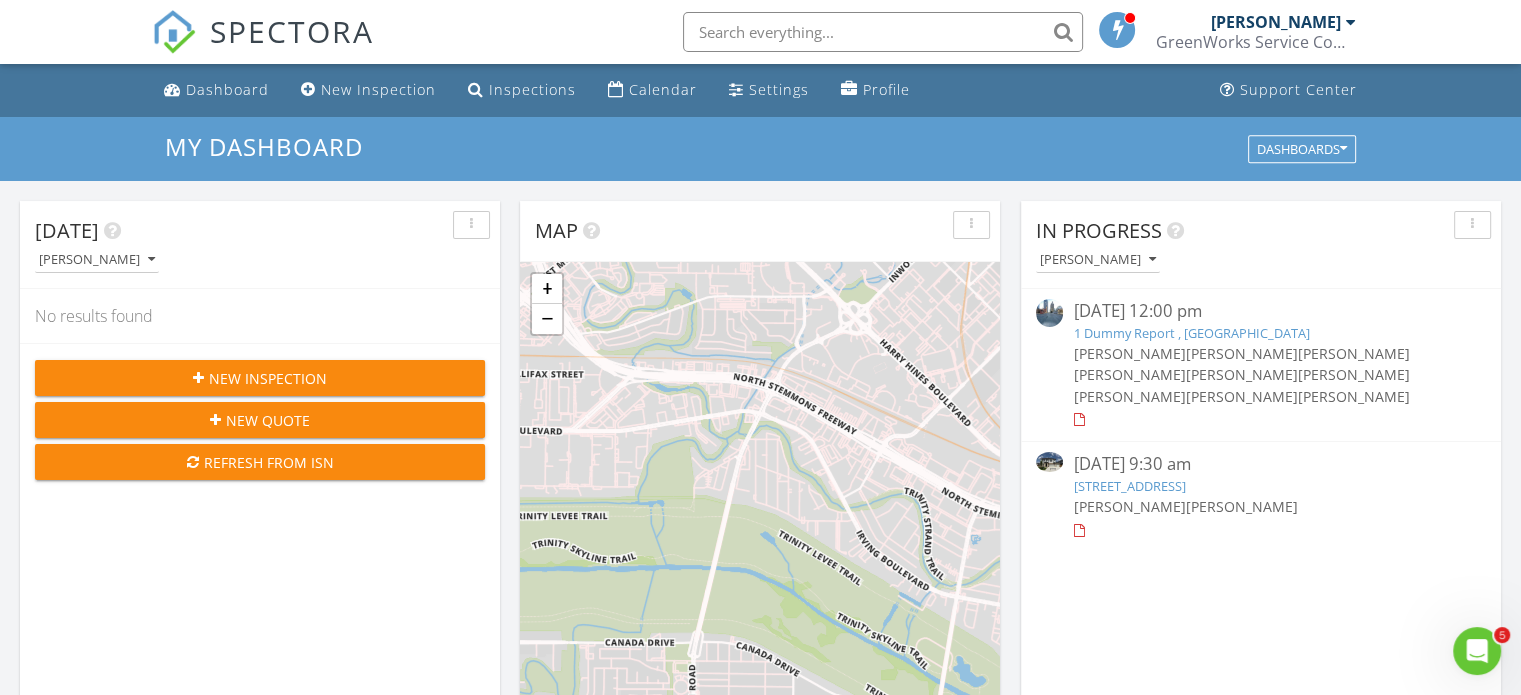 click on "123 Training Rd , Austin, Tx 78717" at bounding box center (1129, 486) 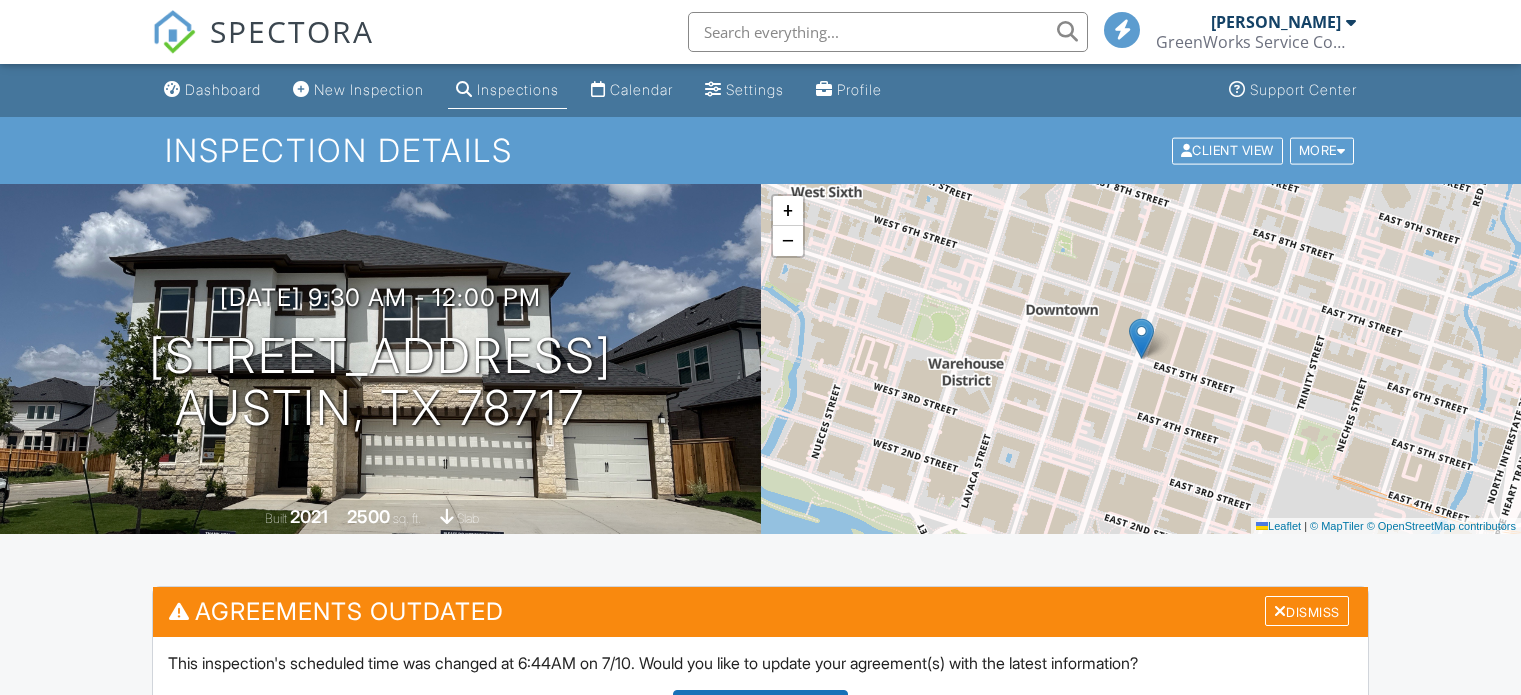 scroll, scrollTop: 600, scrollLeft: 0, axis: vertical 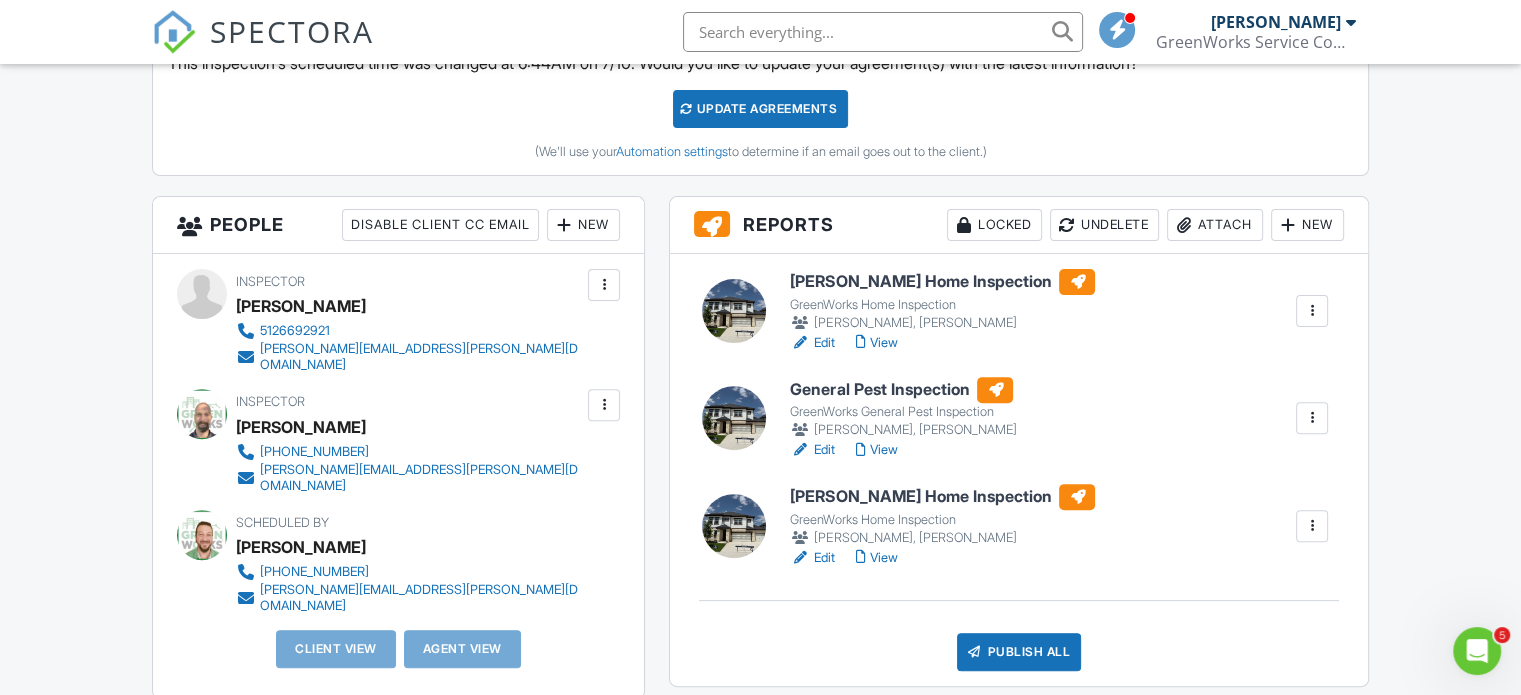 click on "New" at bounding box center (1307, 225) 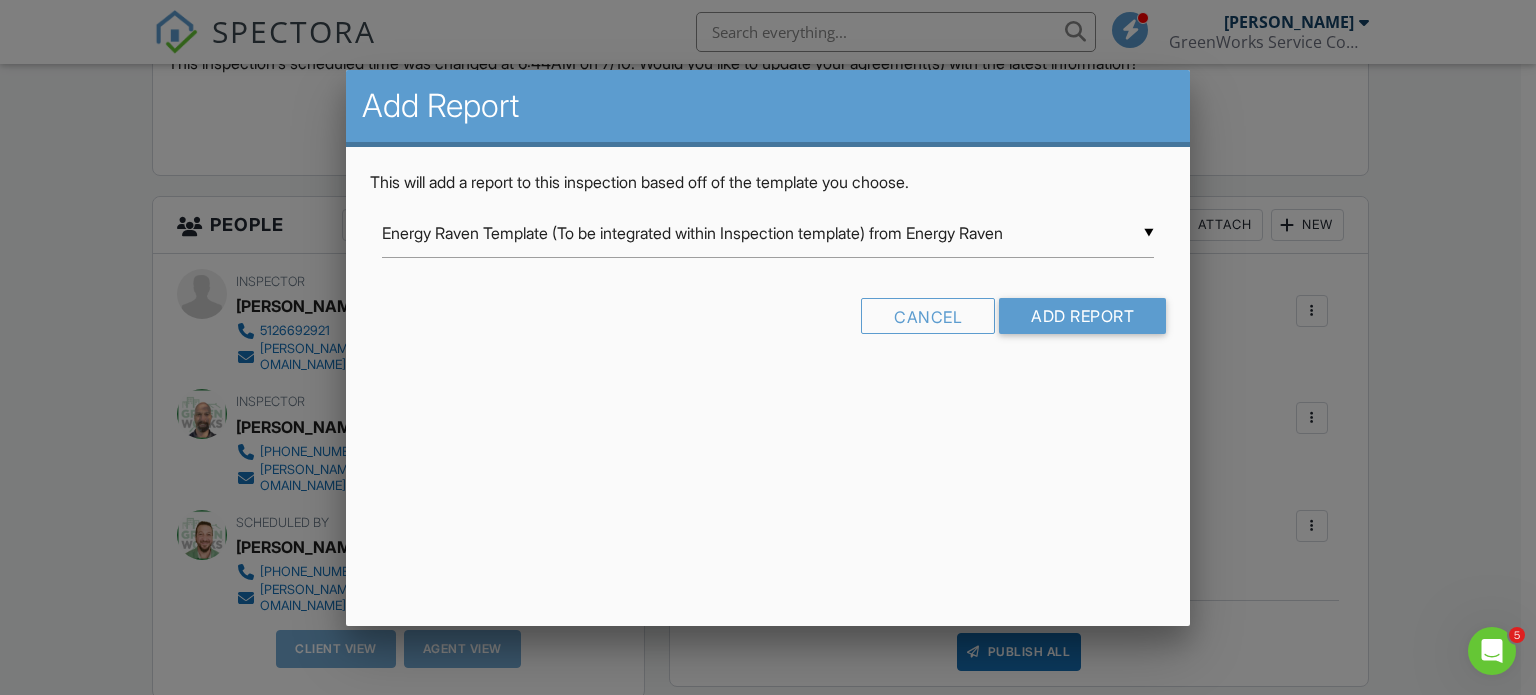 click on "▼ Energy Raven Template (To be integrated within Inspection template) from Energy Raven Energy Raven Template (To be integrated within Inspection template) from Energy Raven GreenWorks Commercial GreenWorks General Pest Inspection GreenWorks Property Needs Assessment GreenWorks Standard Commercial 2024 GreenWorks Texas Wood Destroying Insect Red Rocks Certified Property Inspection LLC Residential Inspection GreenWorks Air Quality Upgrade GreenWorks IAQ Inspection GreenWorks Mold Final Clearance GreenWorks Mold Inspection GreenWorks Mold Inspection from GreenWorks Service Company GreenWorks Radon Measurement 2020-2021 HI Report - Do not use Colorado Home Inspection Delete This!  Copy the original inspection report and alter. Delete This!  Upload Appropriate Env. Templates Delete This!  Use Priority Lab App to complete this assignment!! GreenWorks Asbestos Survey 2.0 GreenWorks Asbestos Survey - Do Not Use GreenWorks Blue Tape Review GreenWorks Catalyst Final Draw Assessment GreenWorks Commercial Site Visit" at bounding box center (768, 233) 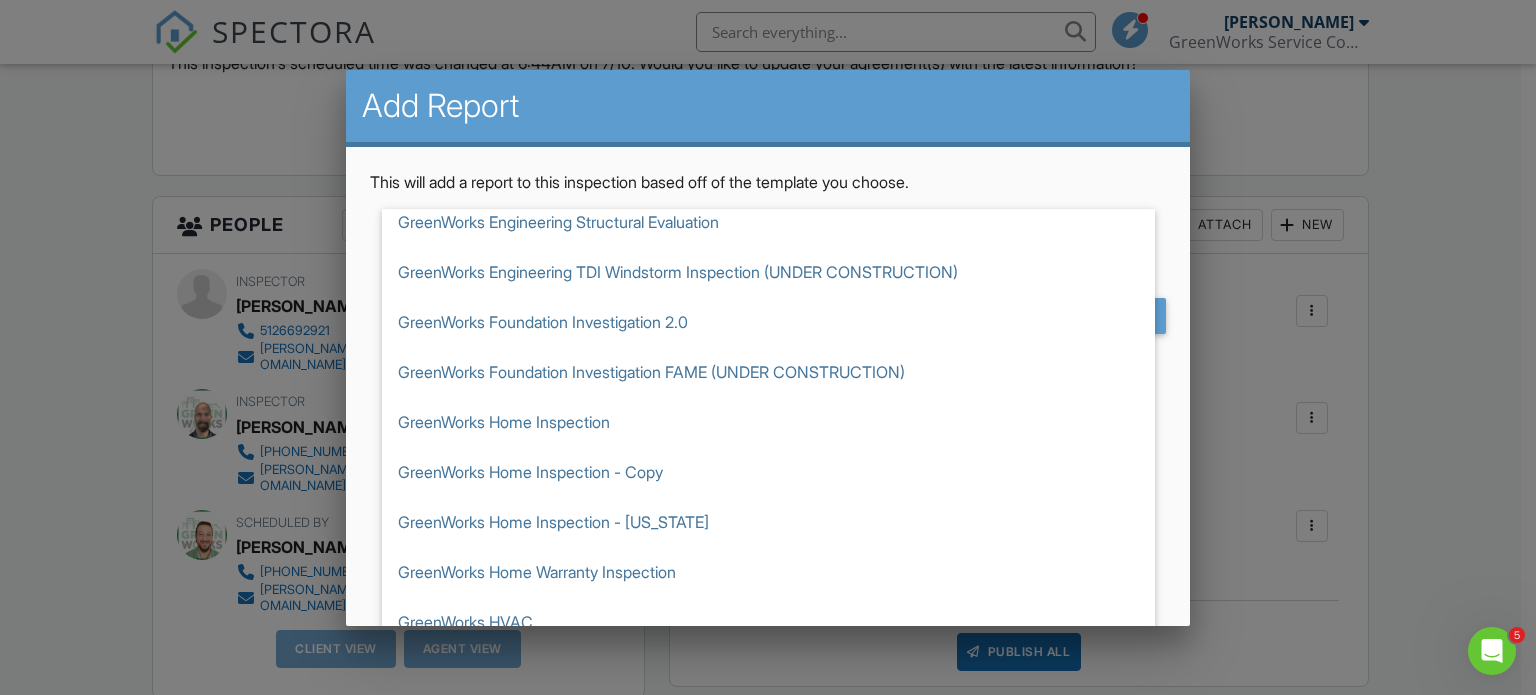 scroll, scrollTop: 2400, scrollLeft: 0, axis: vertical 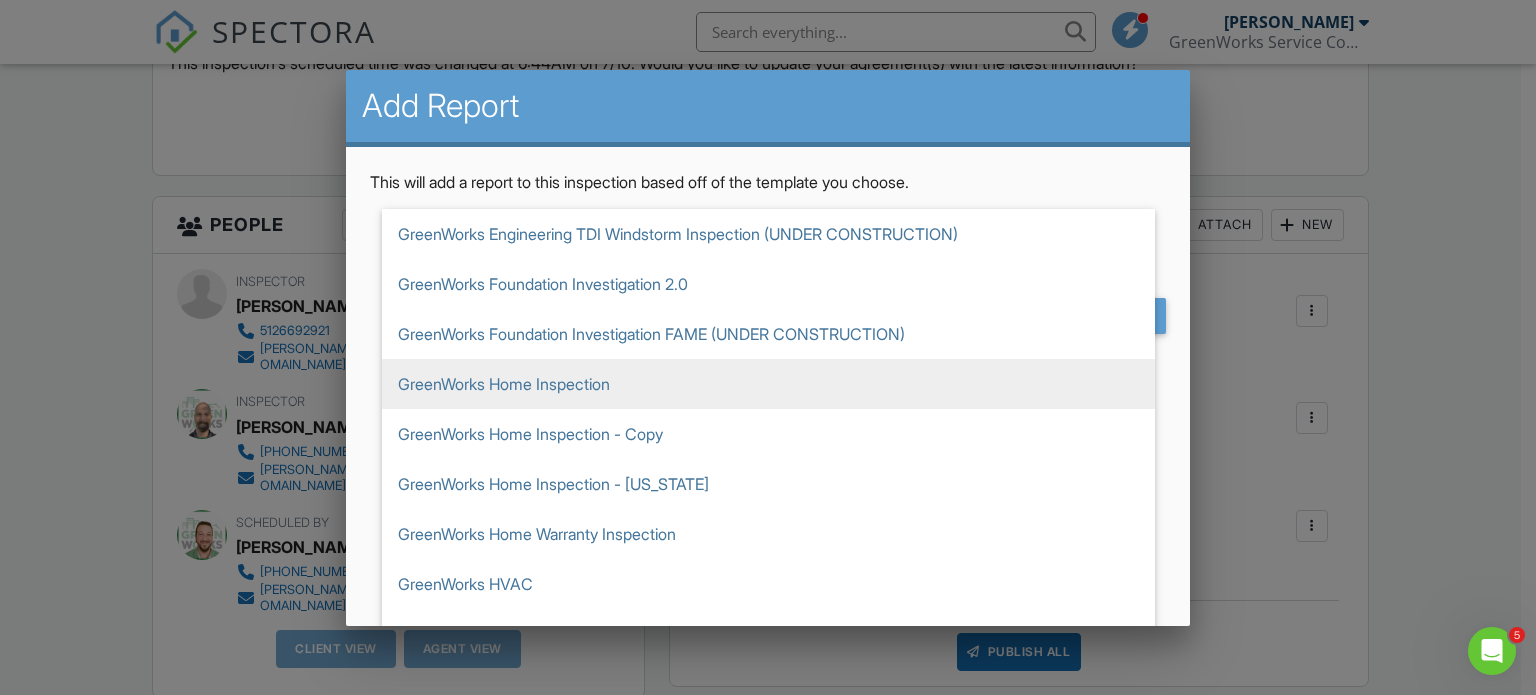 click on "GreenWorks Home Inspection" at bounding box center [768, 384] 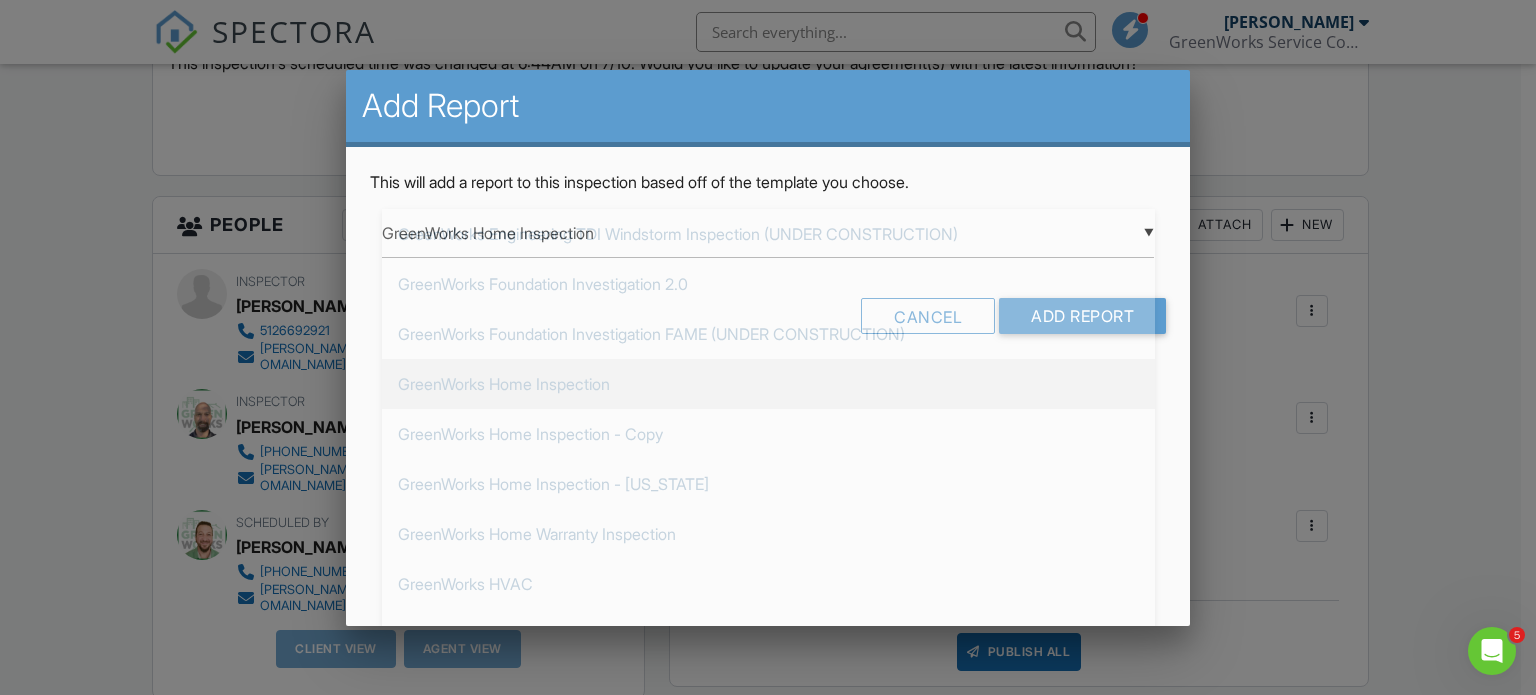 scroll, scrollTop: 2550, scrollLeft: 0, axis: vertical 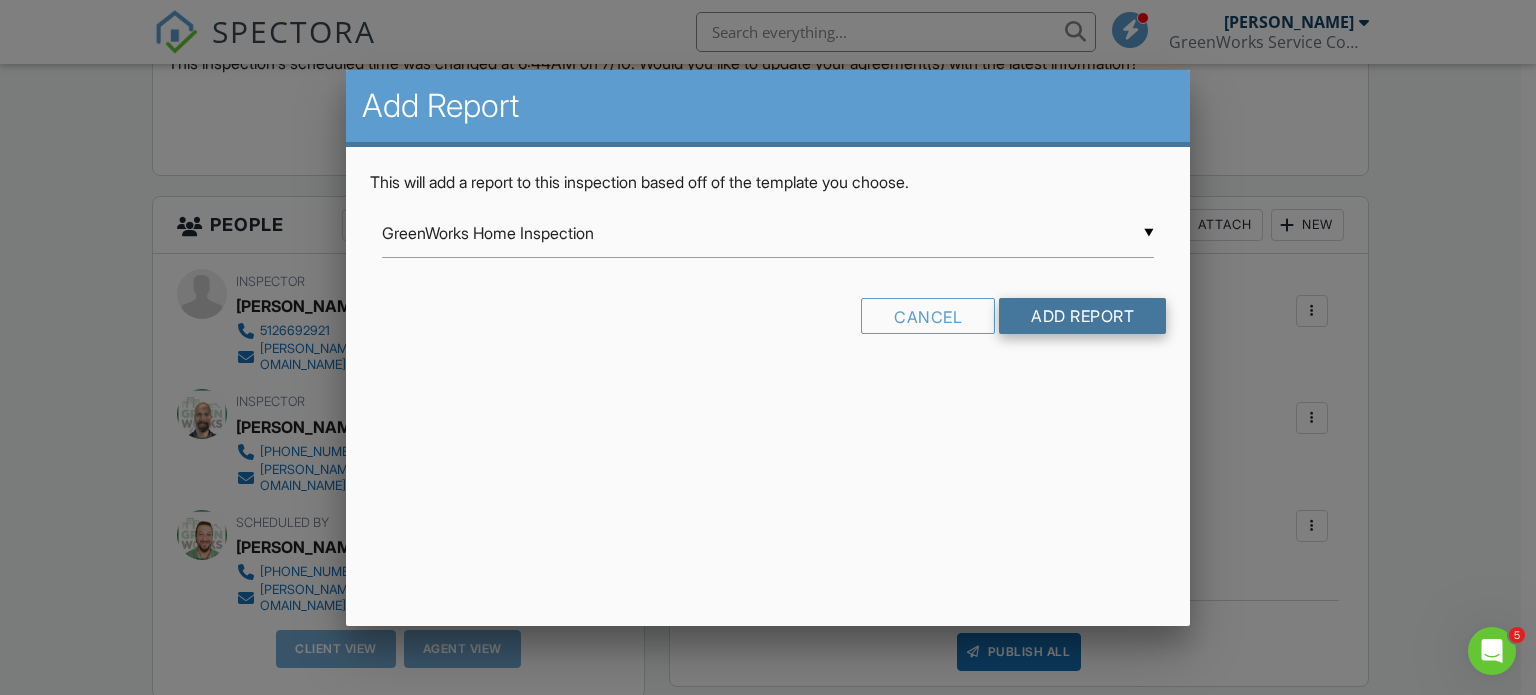 click on "Add Report" at bounding box center (1082, 316) 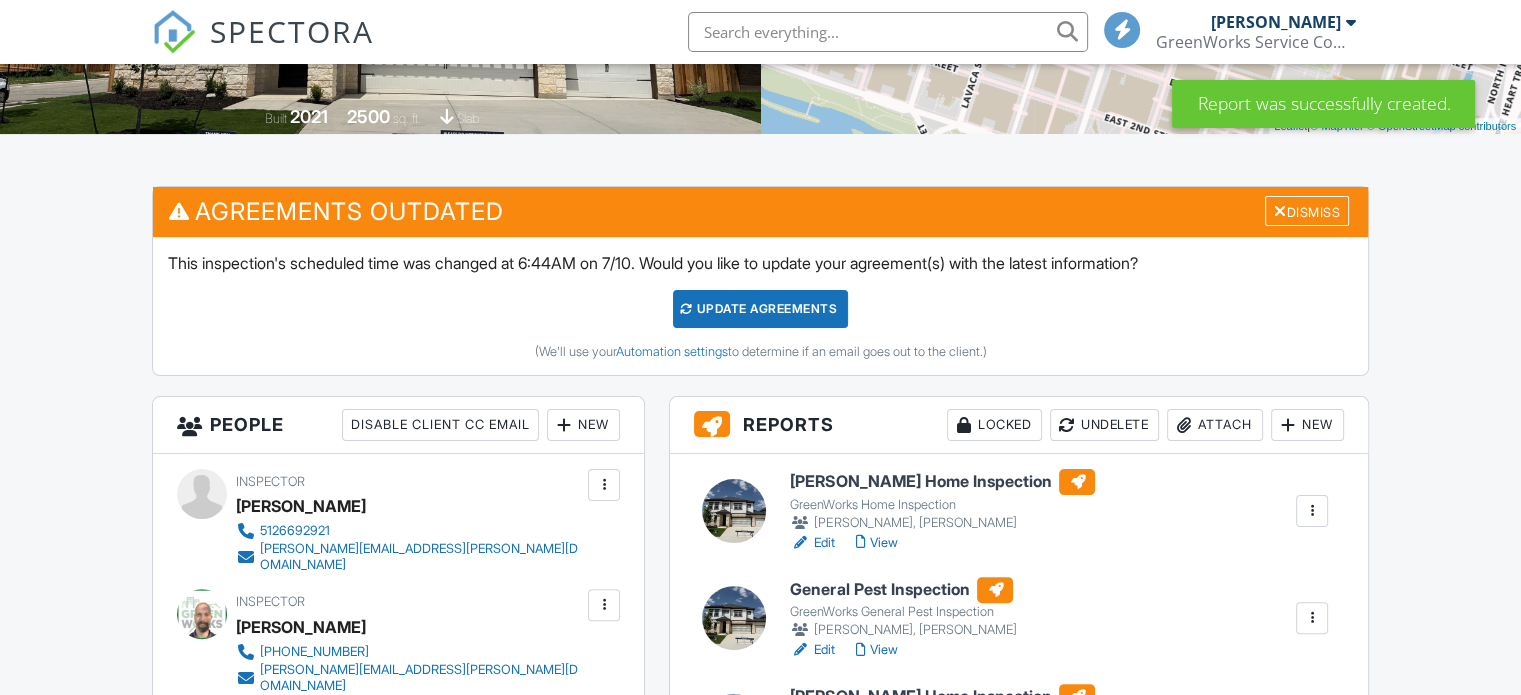 scroll, scrollTop: 600, scrollLeft: 0, axis: vertical 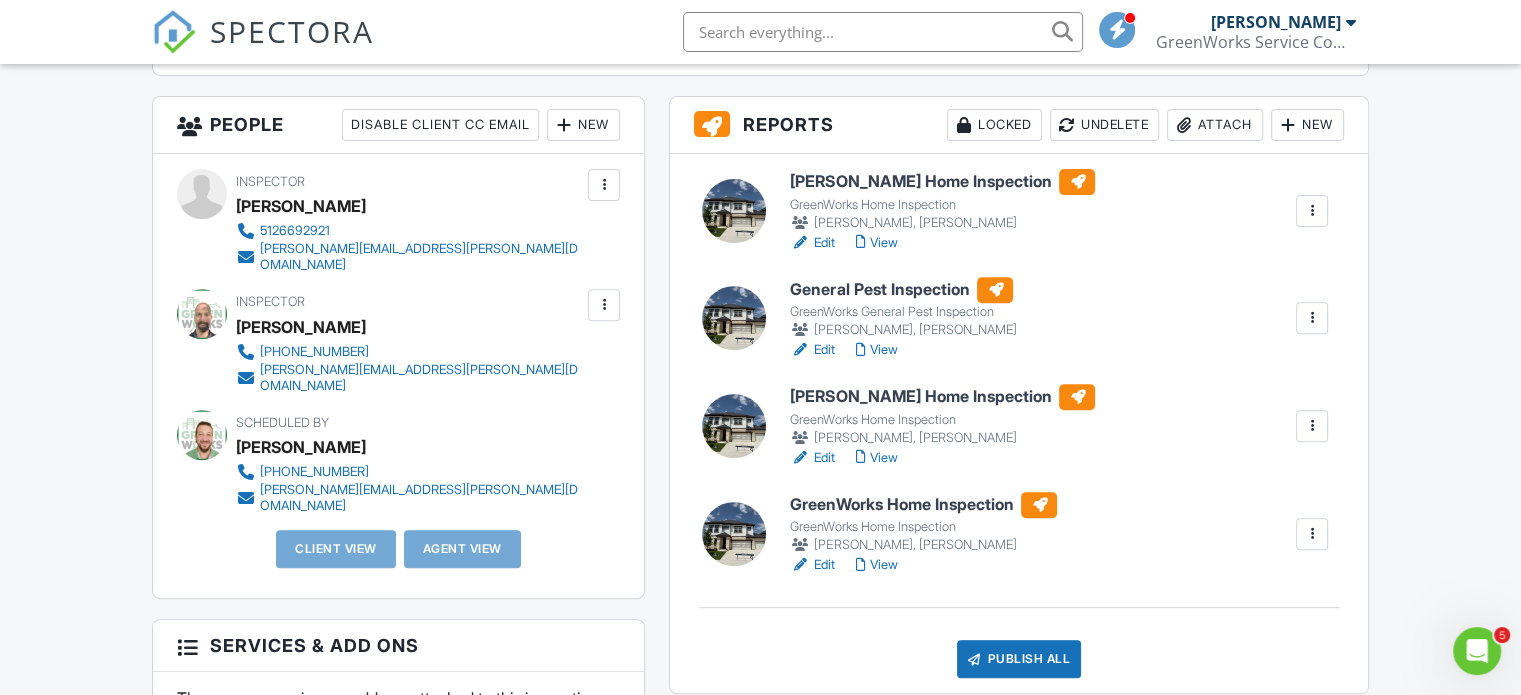 click at bounding box center (1312, 426) 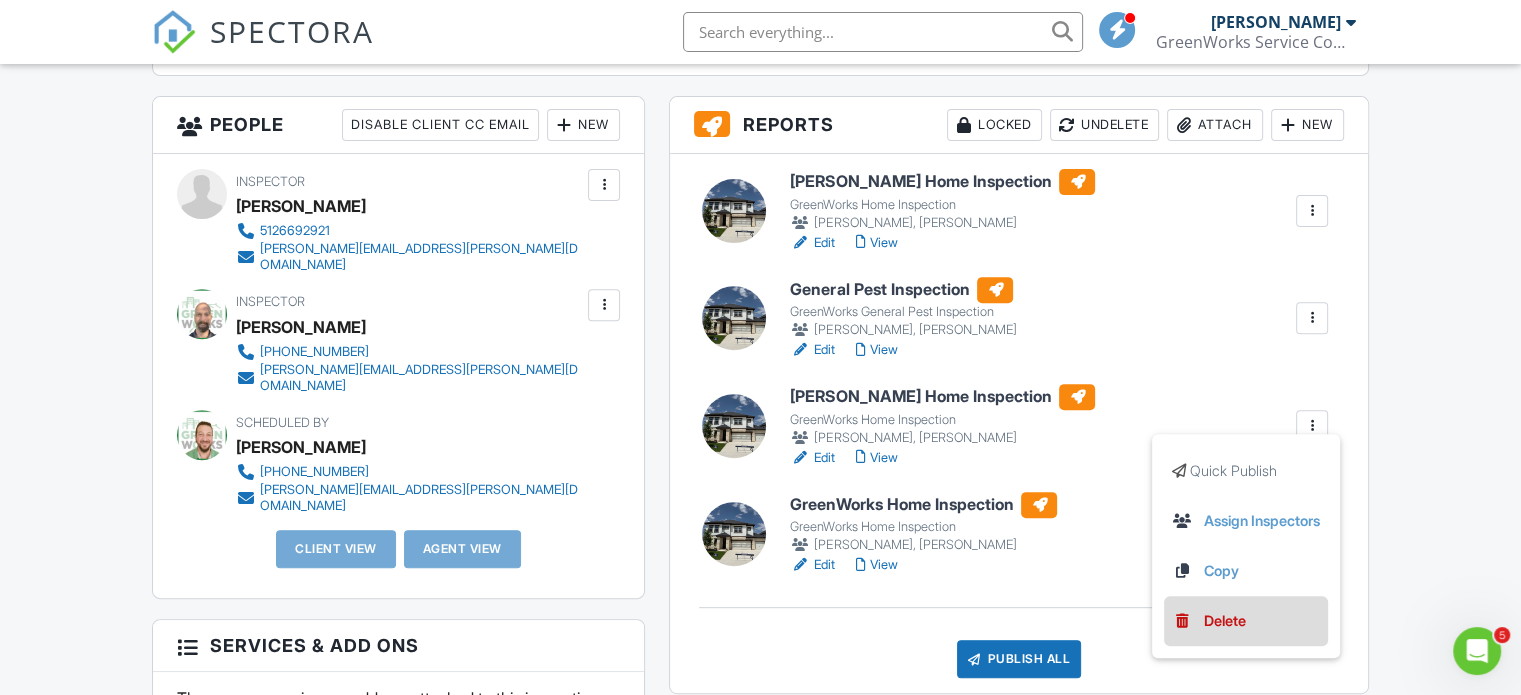 click on "Delete" at bounding box center [1225, 621] 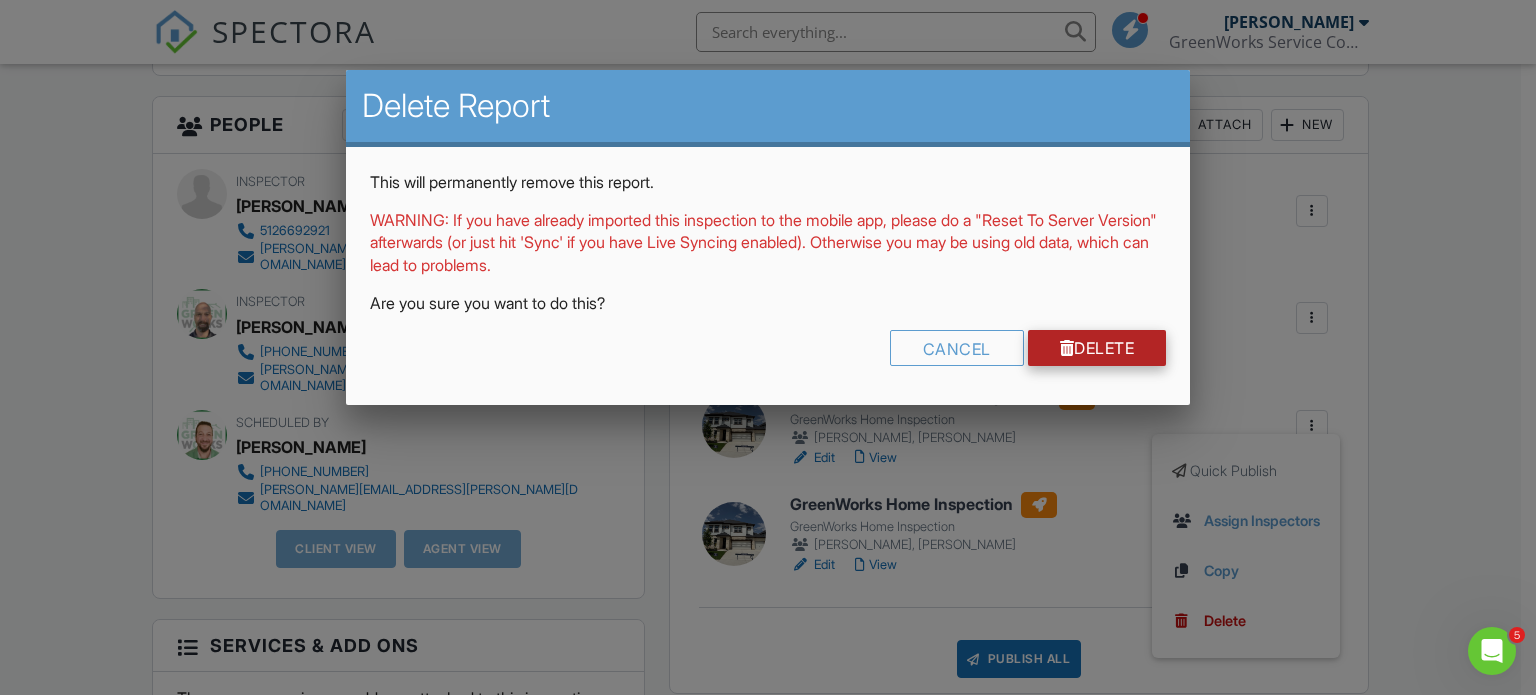 click on "Delete" at bounding box center [1097, 348] 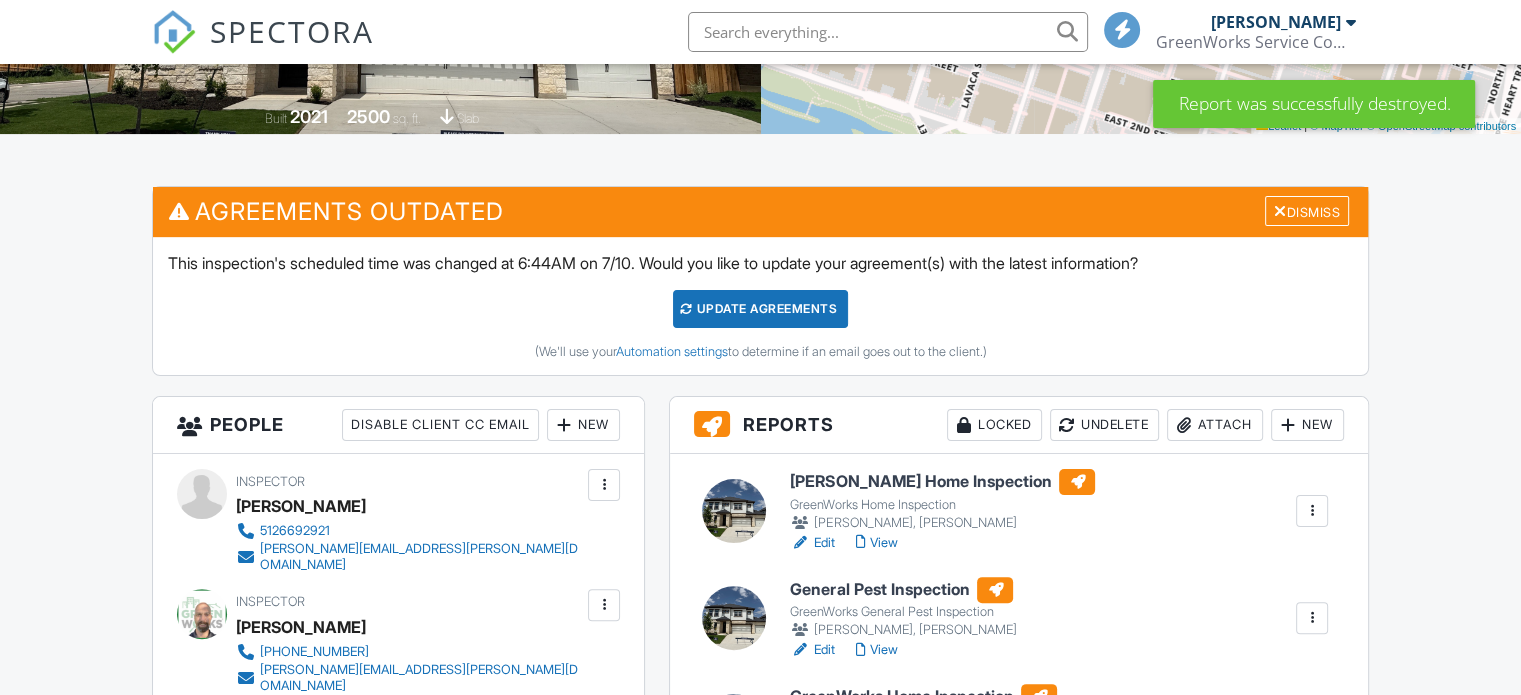 scroll, scrollTop: 100, scrollLeft: 0, axis: vertical 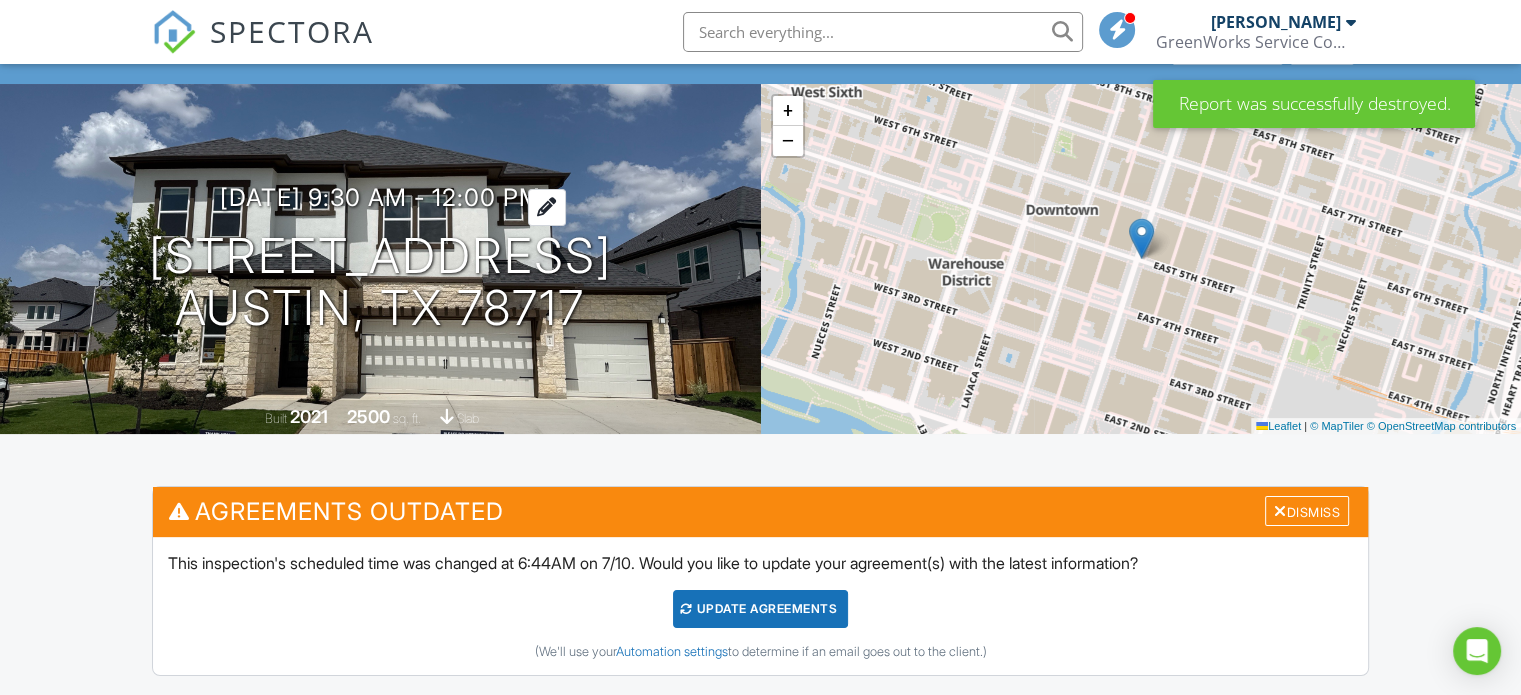click on "[DATE]  9:30 am
- 12:00 pm" at bounding box center [380, 197] 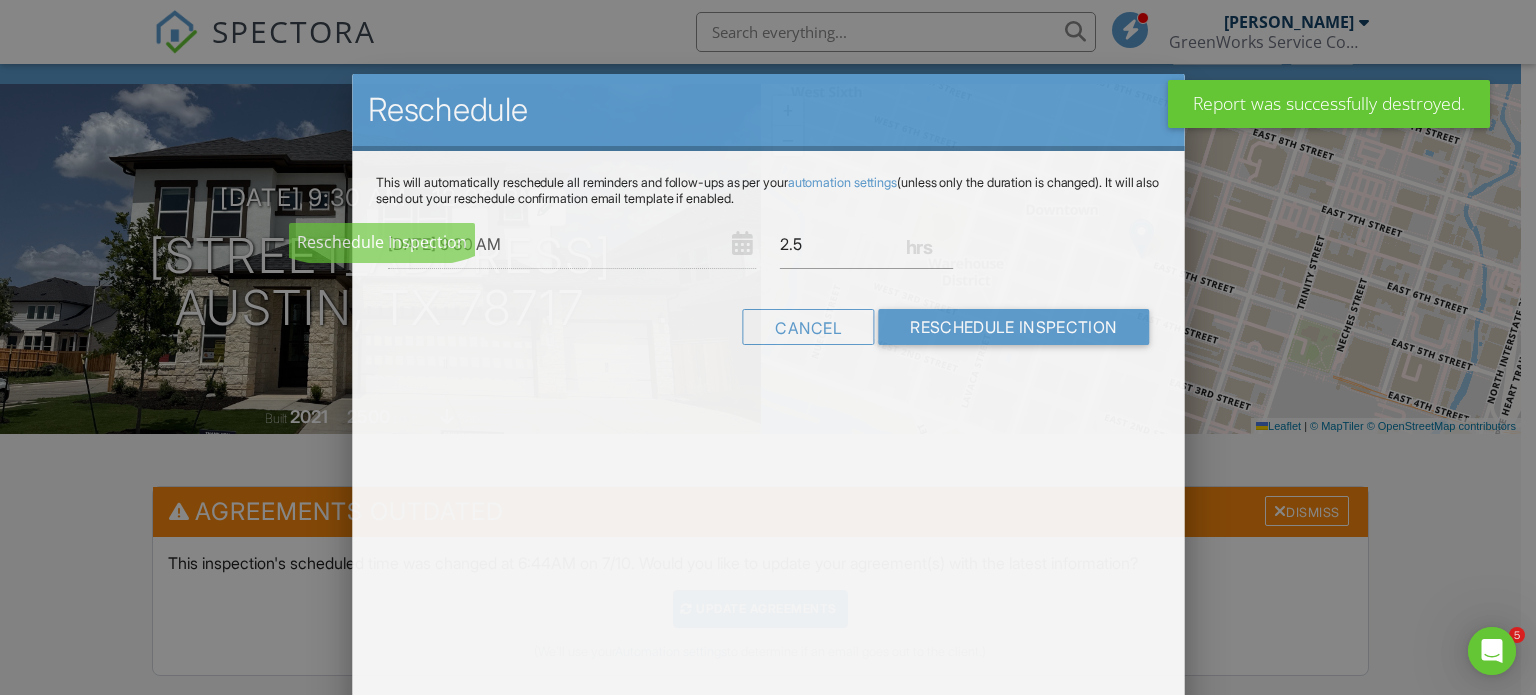 scroll, scrollTop: 0, scrollLeft: 0, axis: both 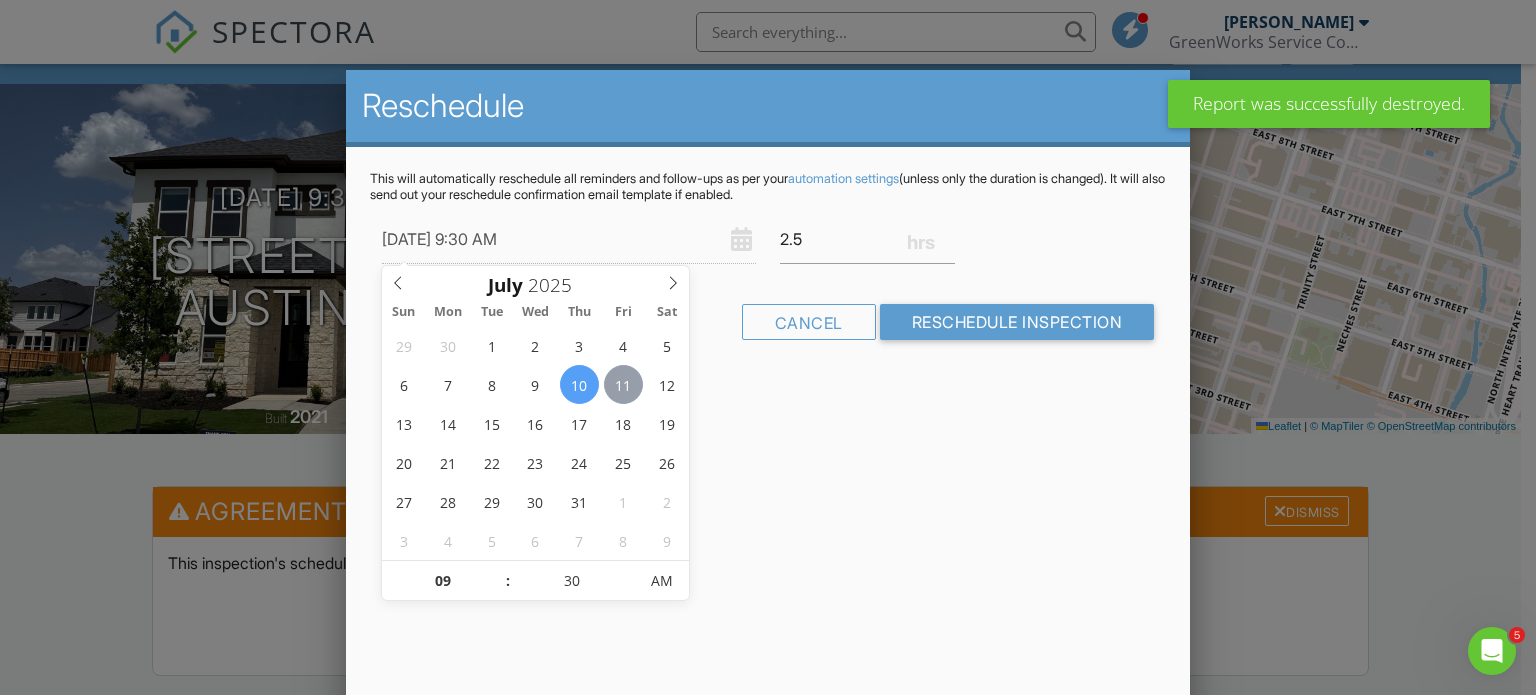 type on "[DATE] 9:30 AM" 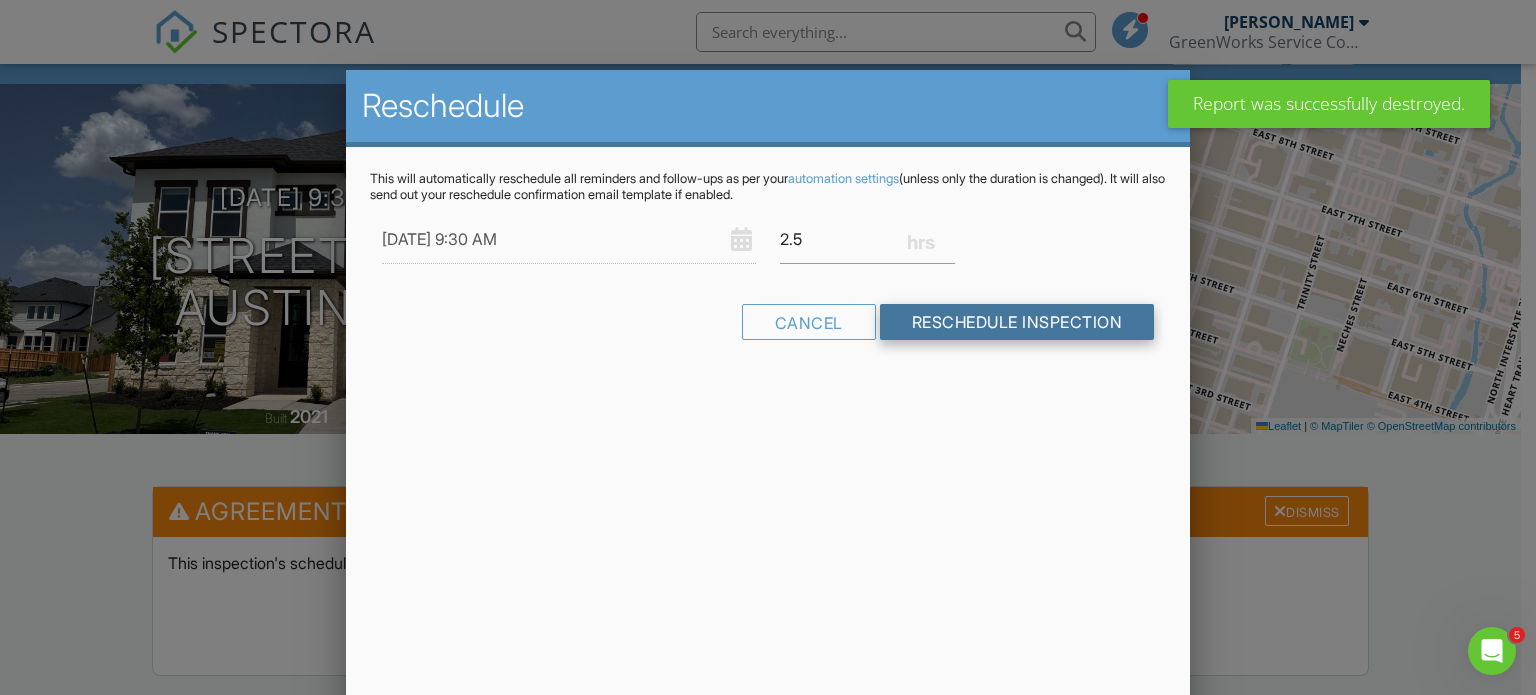 click on "Reschedule Inspection" at bounding box center (1017, 322) 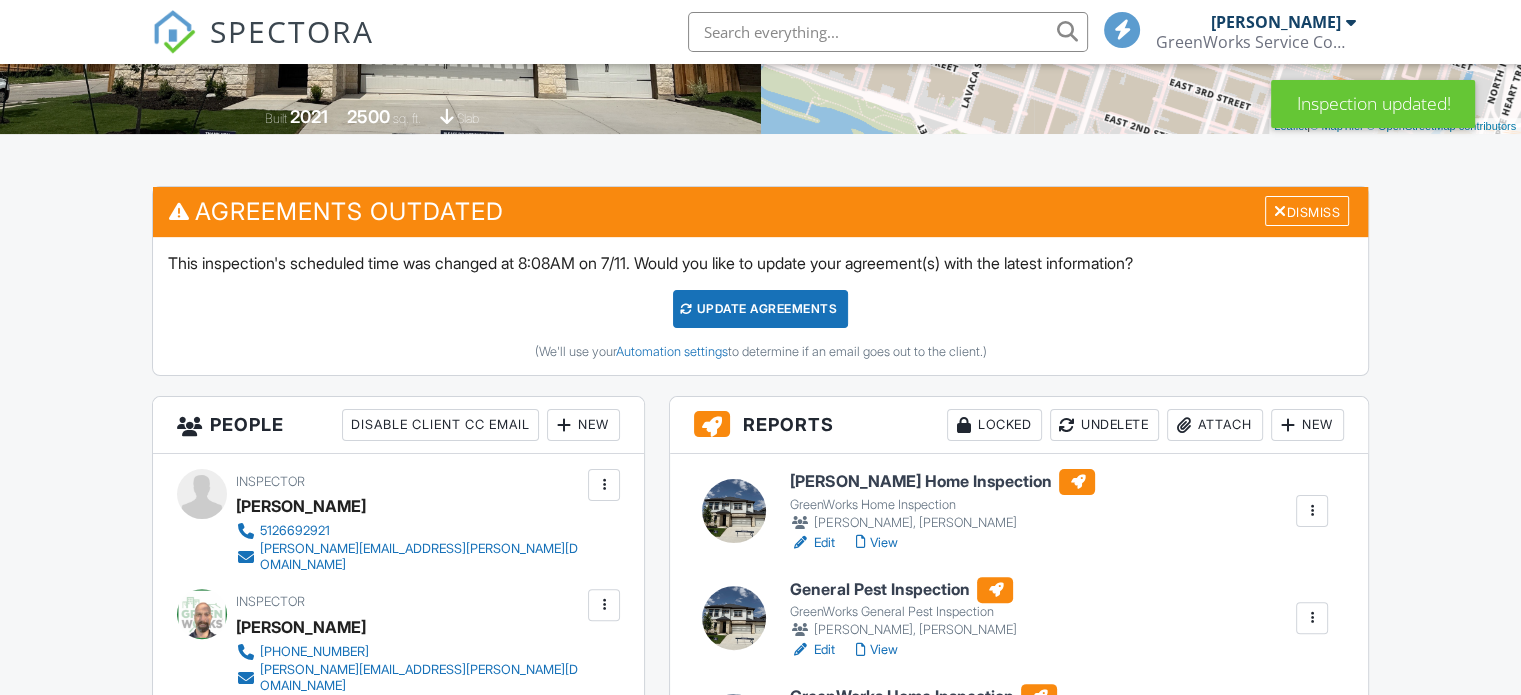 scroll, scrollTop: 600, scrollLeft: 0, axis: vertical 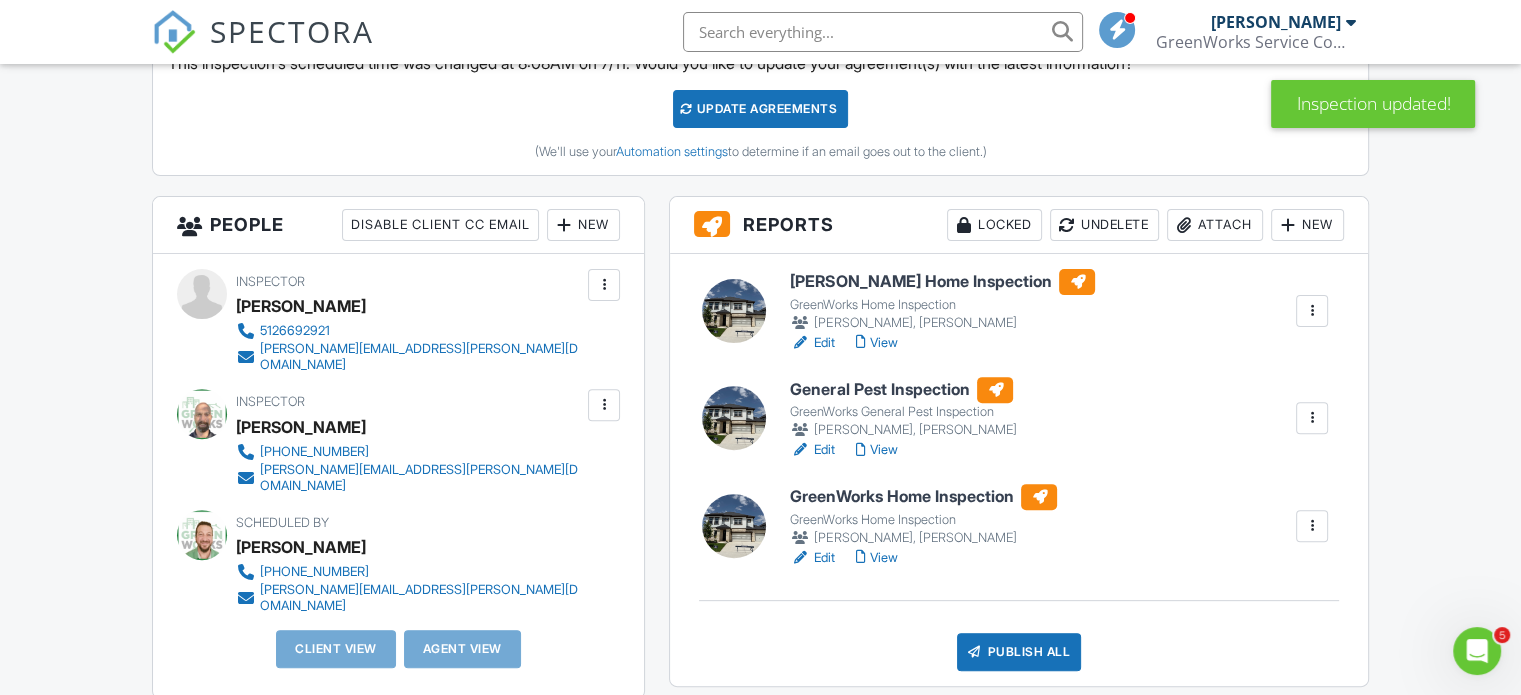 click at bounding box center [1312, 311] 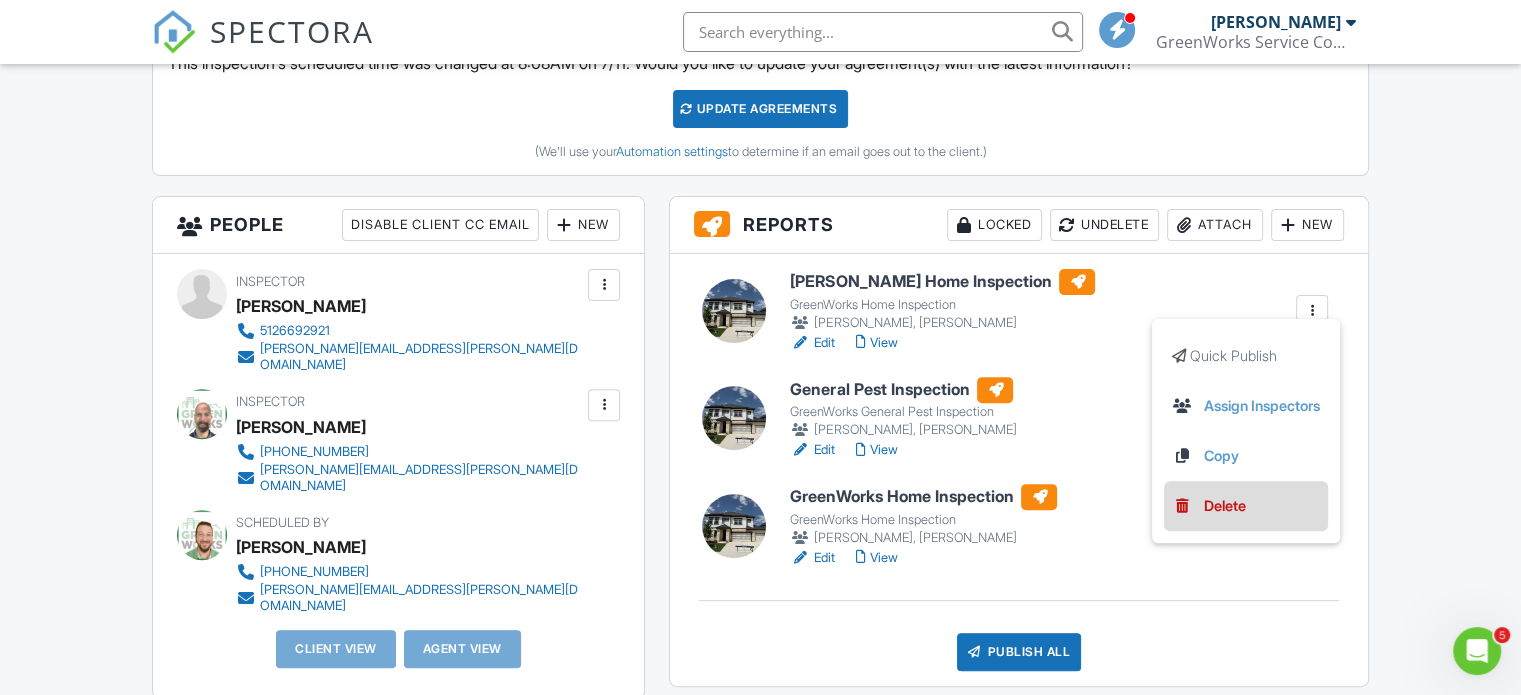 click on "Delete" at bounding box center (1225, 506) 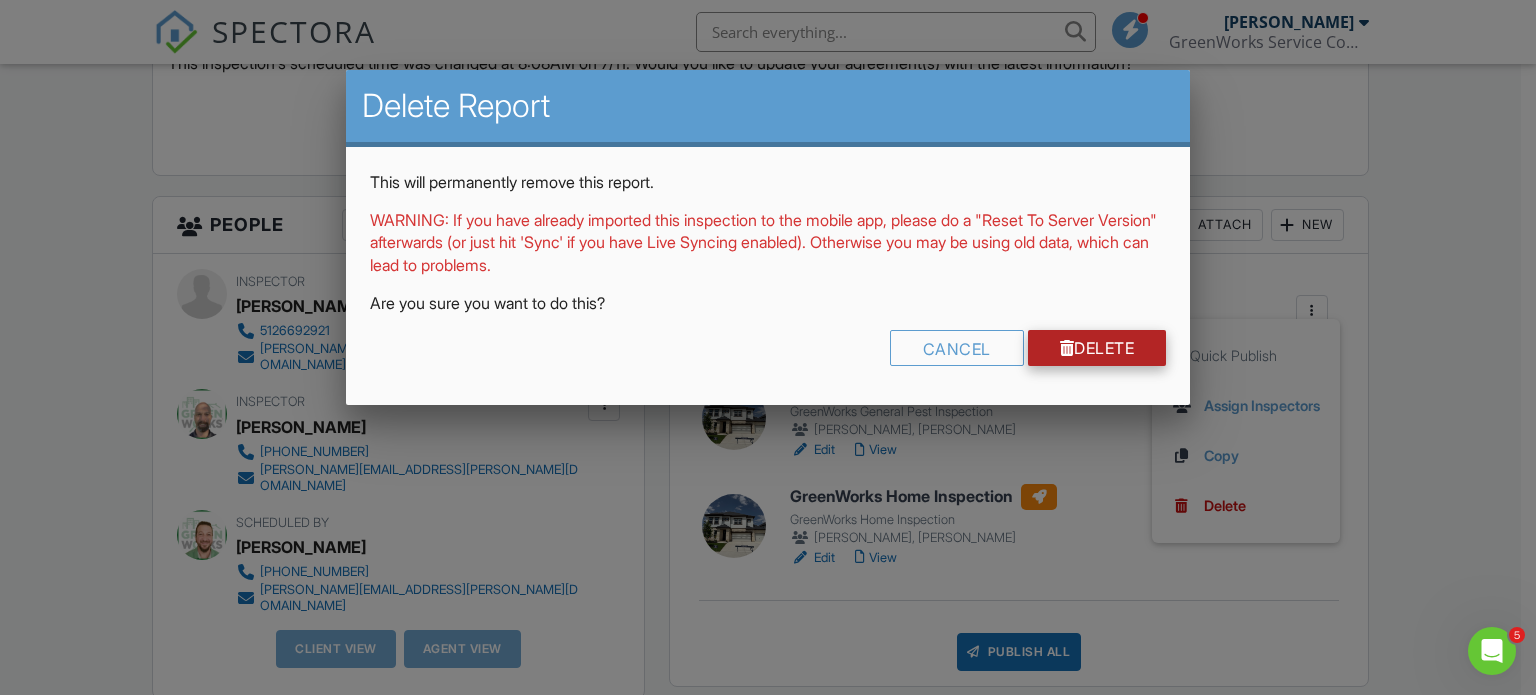 click on "Delete" at bounding box center (1097, 348) 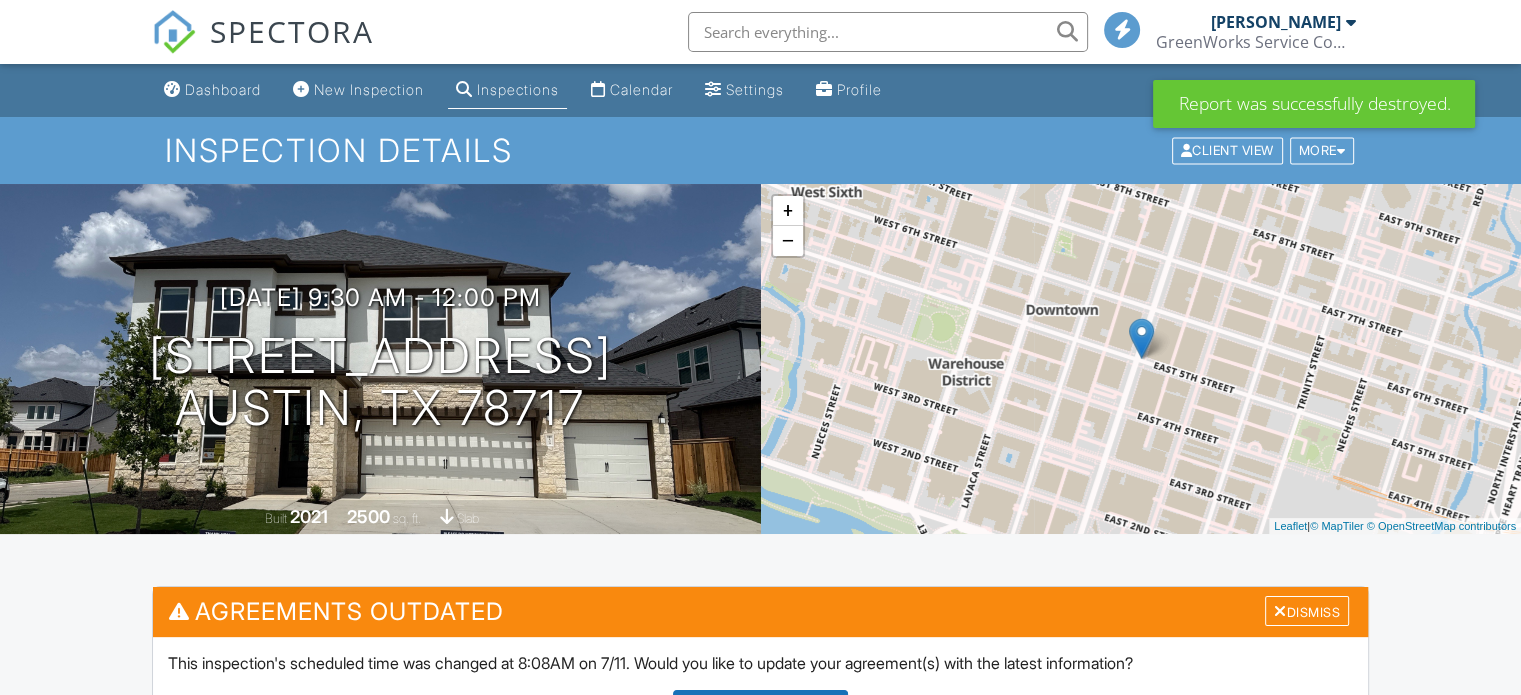scroll, scrollTop: 500, scrollLeft: 0, axis: vertical 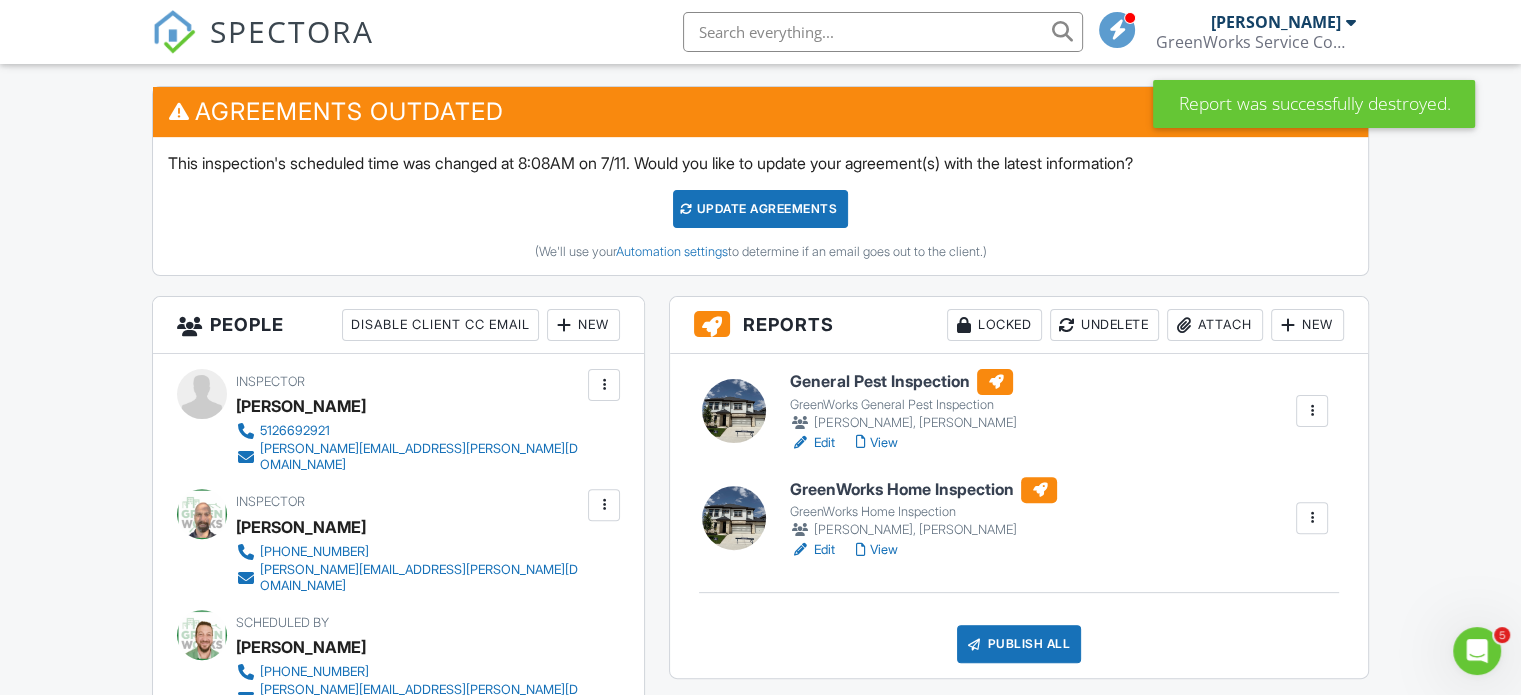 click on "GreenWorks Home Inspection" at bounding box center [923, 490] 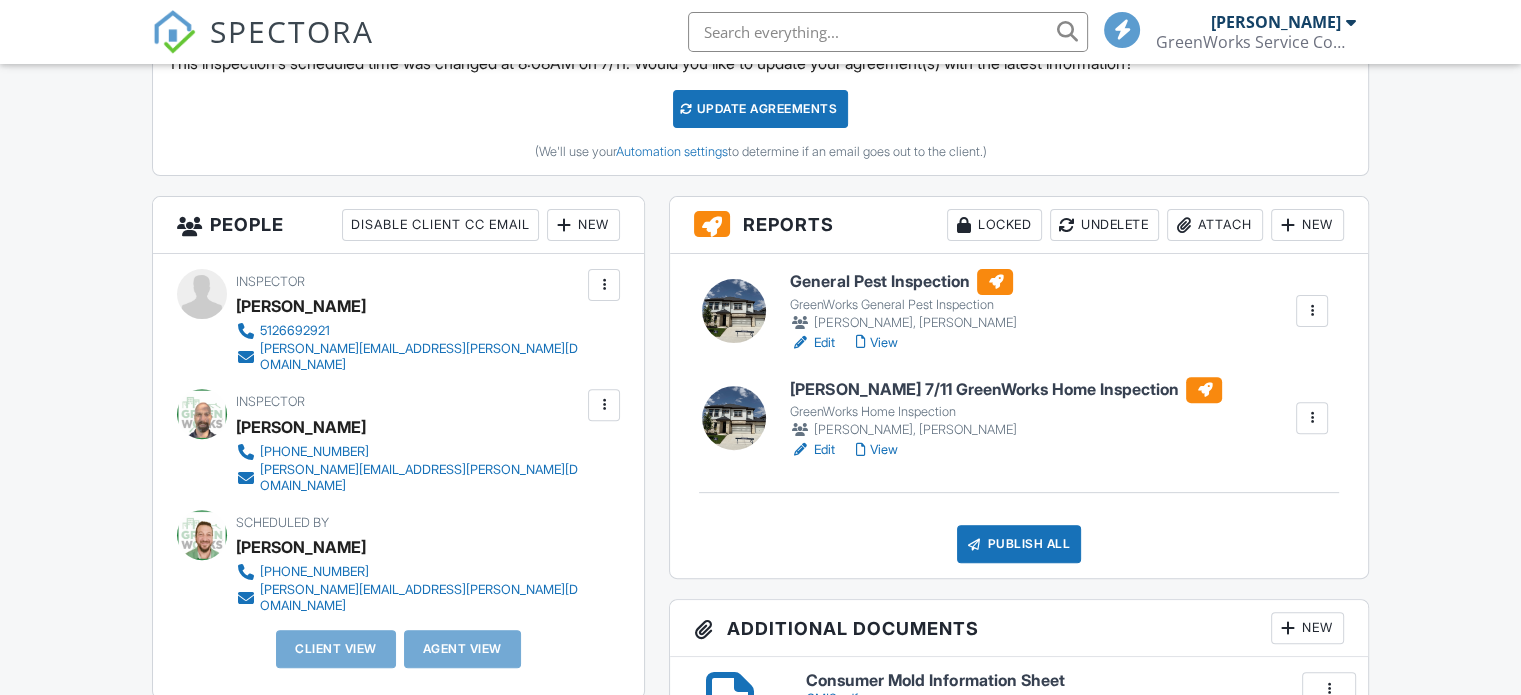 scroll, scrollTop: 600, scrollLeft: 0, axis: vertical 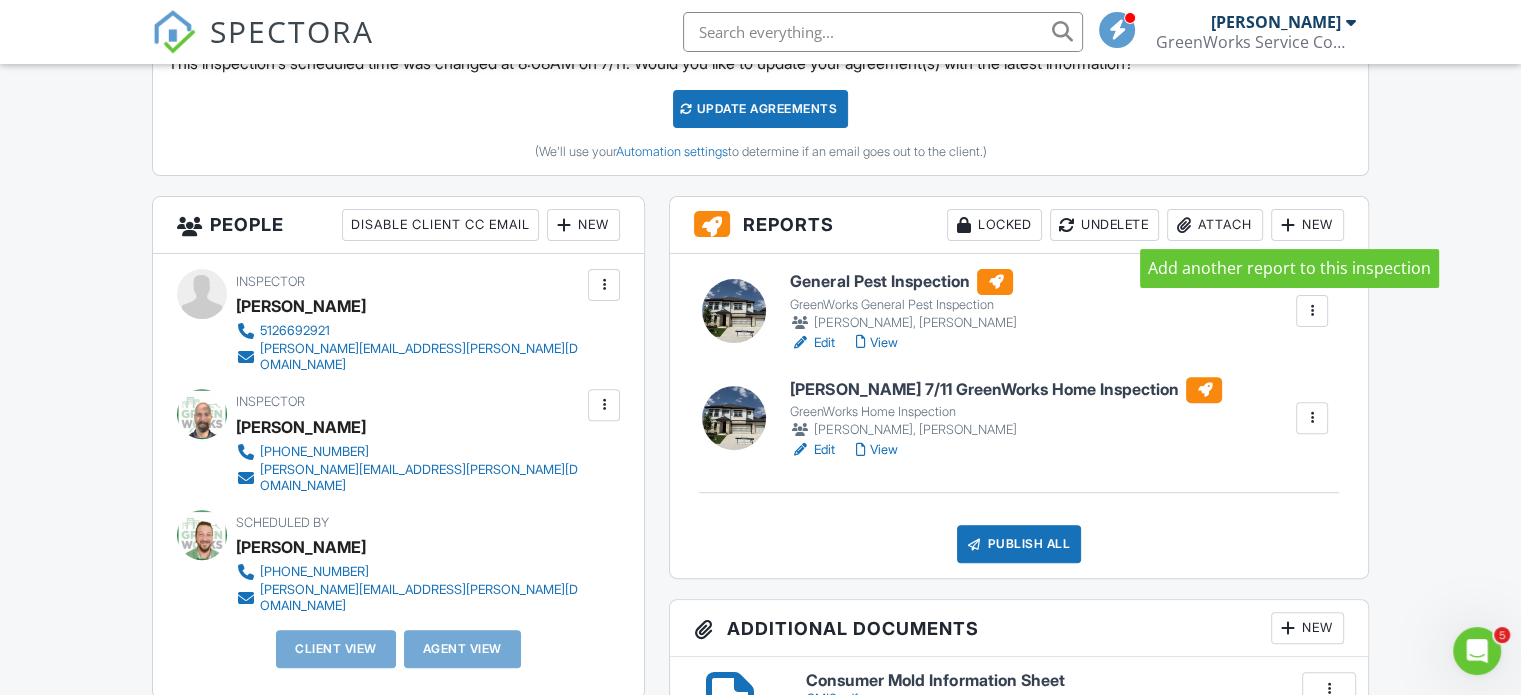 click at bounding box center (1288, 225) 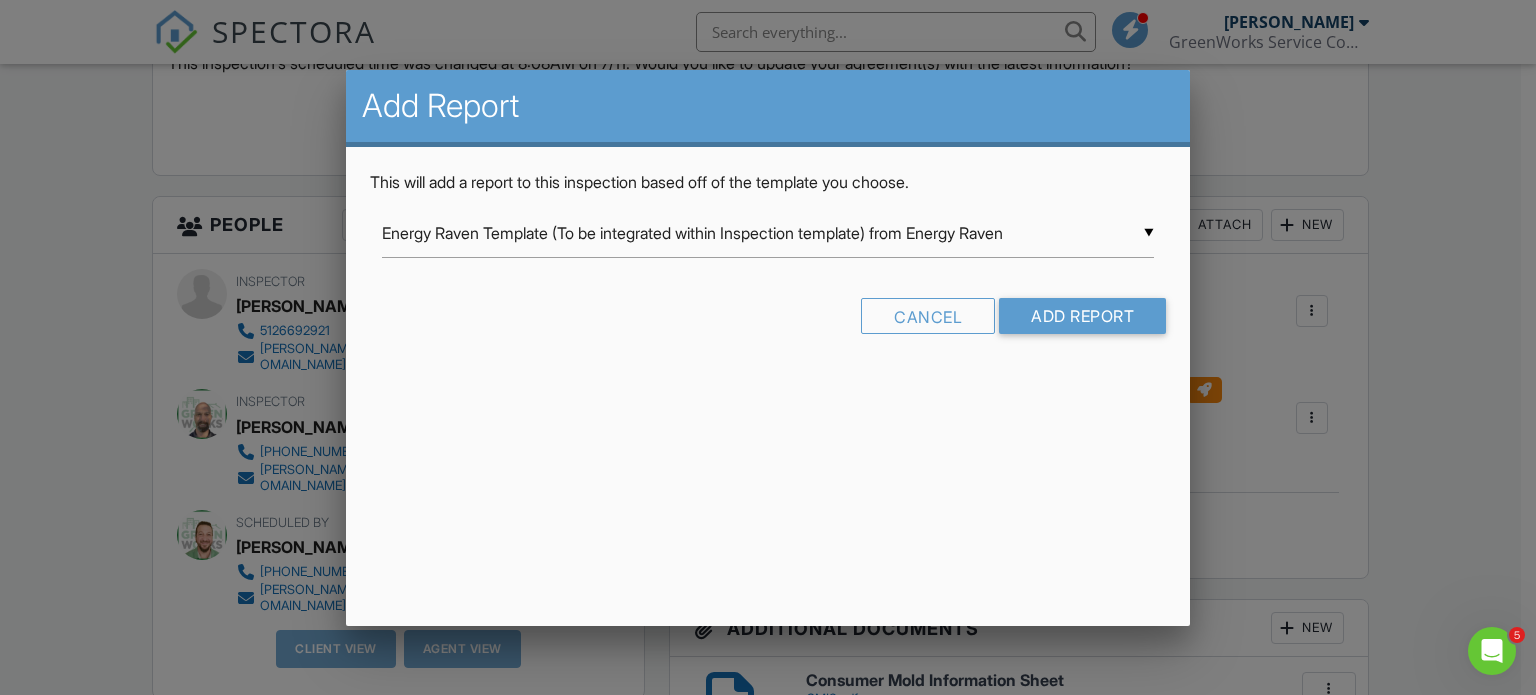 click on "▼ Energy Raven Template (To be integrated within Inspection template) from Energy Raven Energy Raven Template (To be integrated within Inspection template) from Energy Raven GreenWorks Commercial GreenWorks General Pest Inspection GreenWorks Property Needs Assessment GreenWorks Standard Commercial 2024 GreenWorks Texas Wood Destroying Insect Red Rocks Certified Property Inspection LLC Residential Inspection GreenWorks Air Quality Upgrade GreenWorks IAQ Inspection GreenWorks Mold Final Clearance GreenWorks Mold Inspection GreenWorks Mold Inspection from GreenWorks Service Company GreenWorks Radon Measurement 2020-2021 HI Report - Do not use Colorado Home Inspection Delete This!  Copy the original inspection report and alter. Delete This!  Upload Appropriate Env. Templates Delete This!  Use Priority Lab App to complete this assignment!! GreenWorks Asbestos Survey 2.0 GreenWorks Asbestos Survey - Do Not Use GreenWorks Blue Tape Review GreenWorks Catalyst Final Draw Assessment GreenWorks Commercial Site Visit" at bounding box center [768, 233] 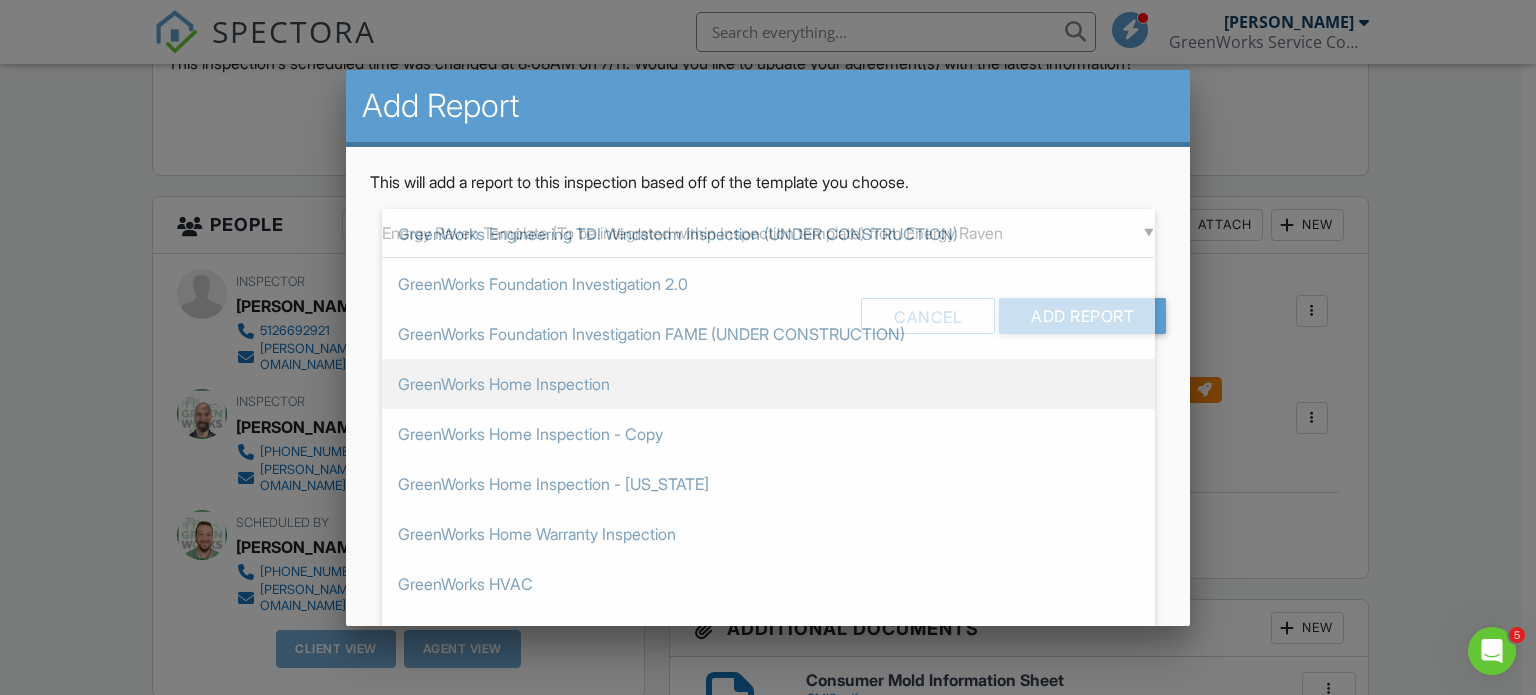 click on "GreenWorks Home Inspection" at bounding box center [768, 384] 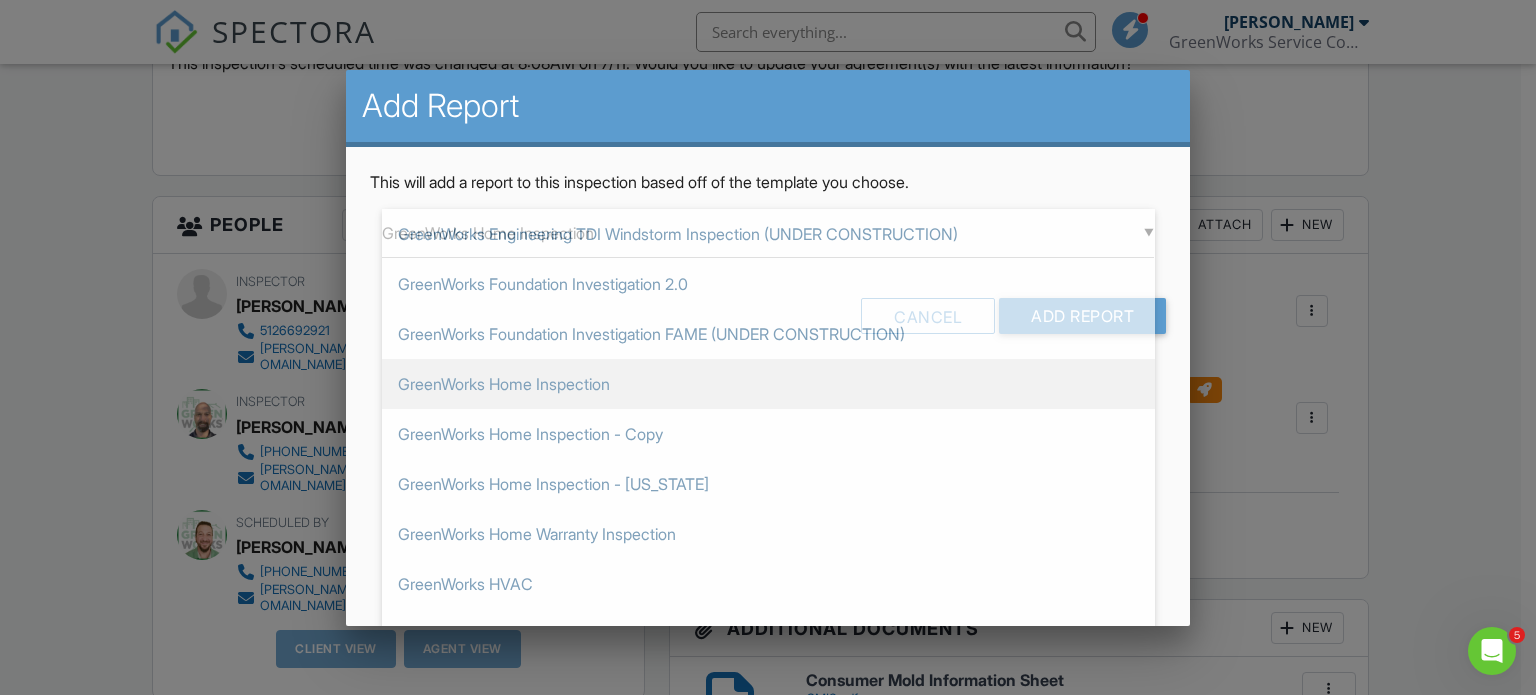 scroll, scrollTop: 2550, scrollLeft: 0, axis: vertical 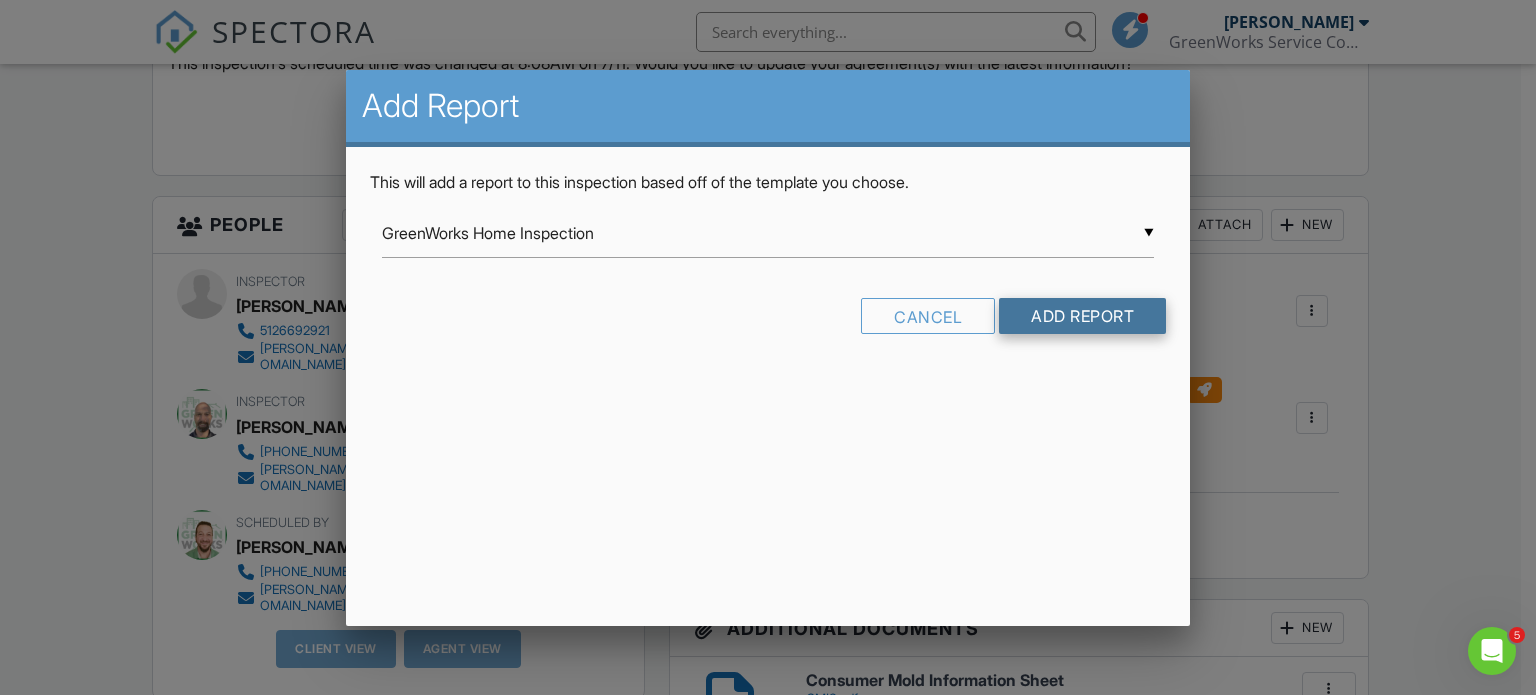 click on "Add Report" at bounding box center (1082, 316) 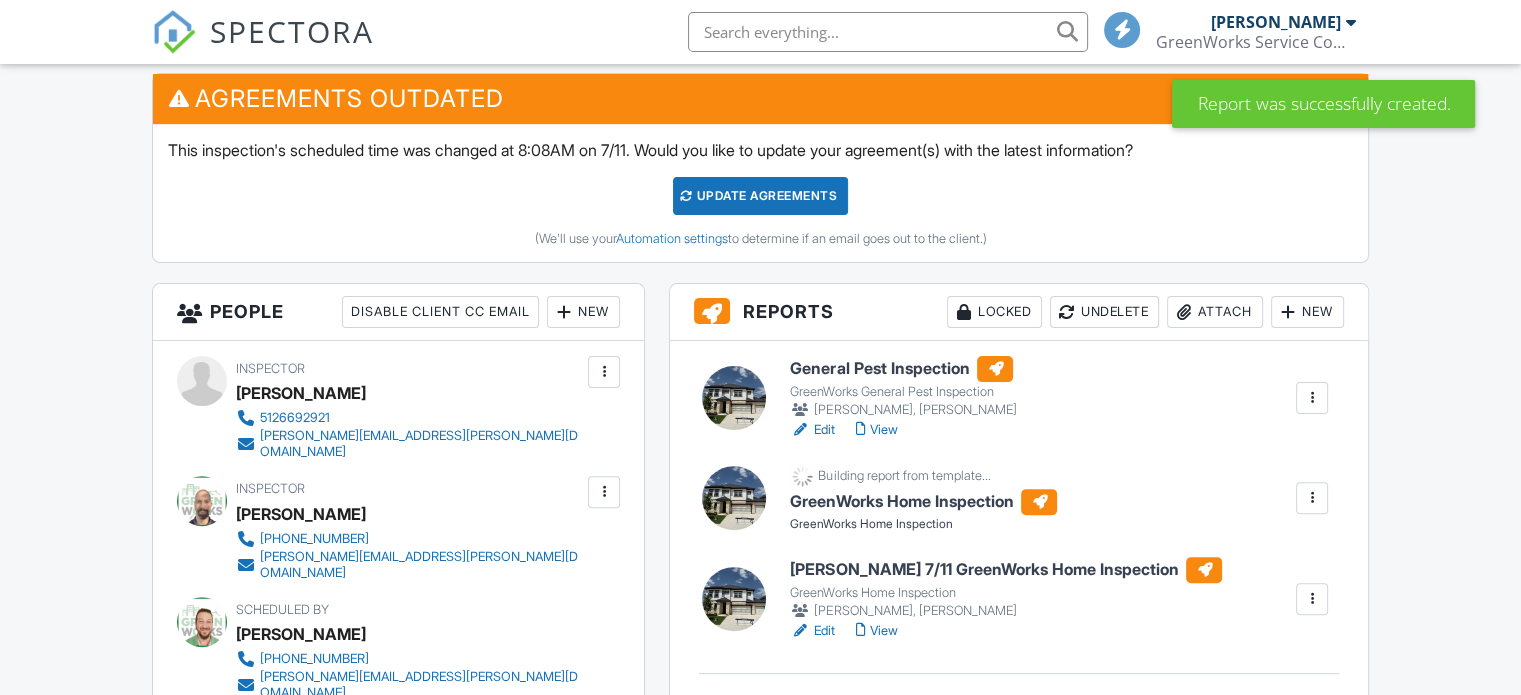scroll, scrollTop: 700, scrollLeft: 0, axis: vertical 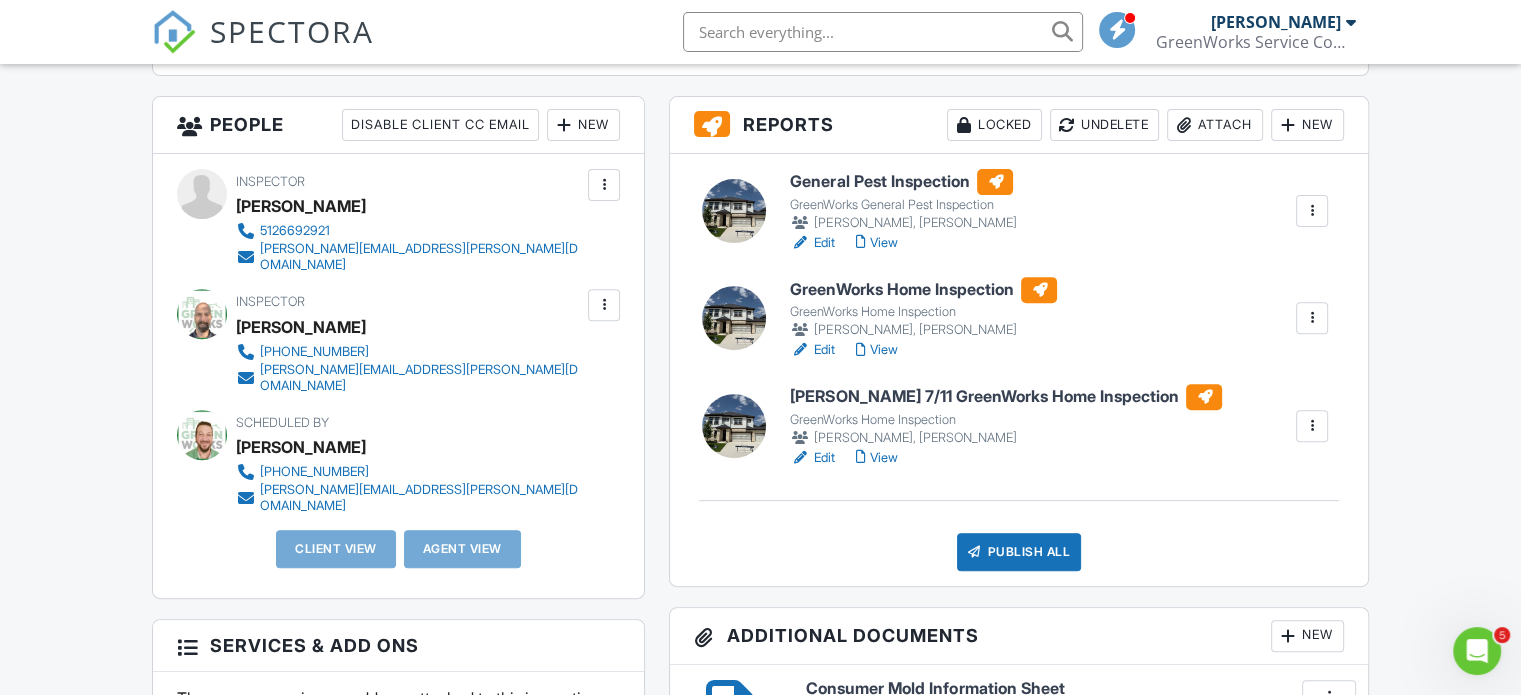 click on "GreenWorks Home Inspection" at bounding box center [923, 290] 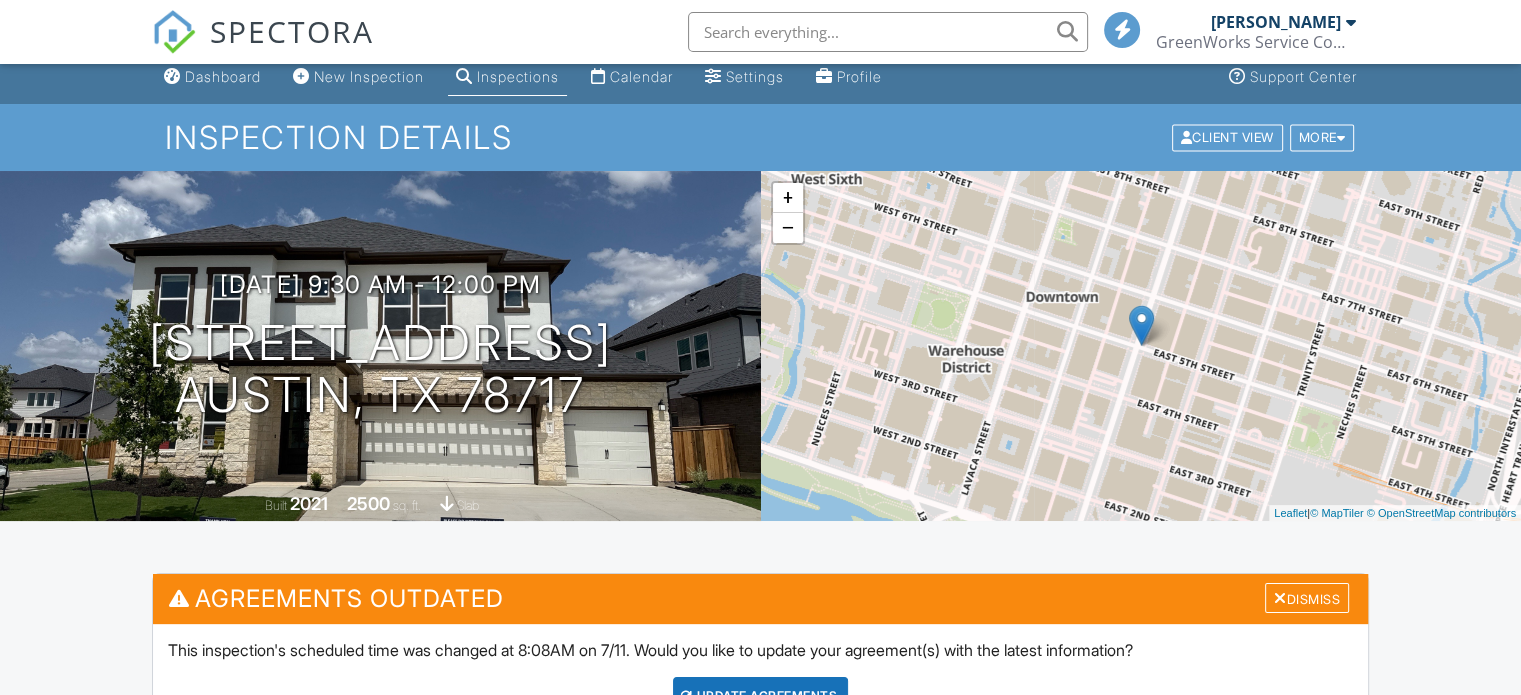 scroll, scrollTop: 400, scrollLeft: 0, axis: vertical 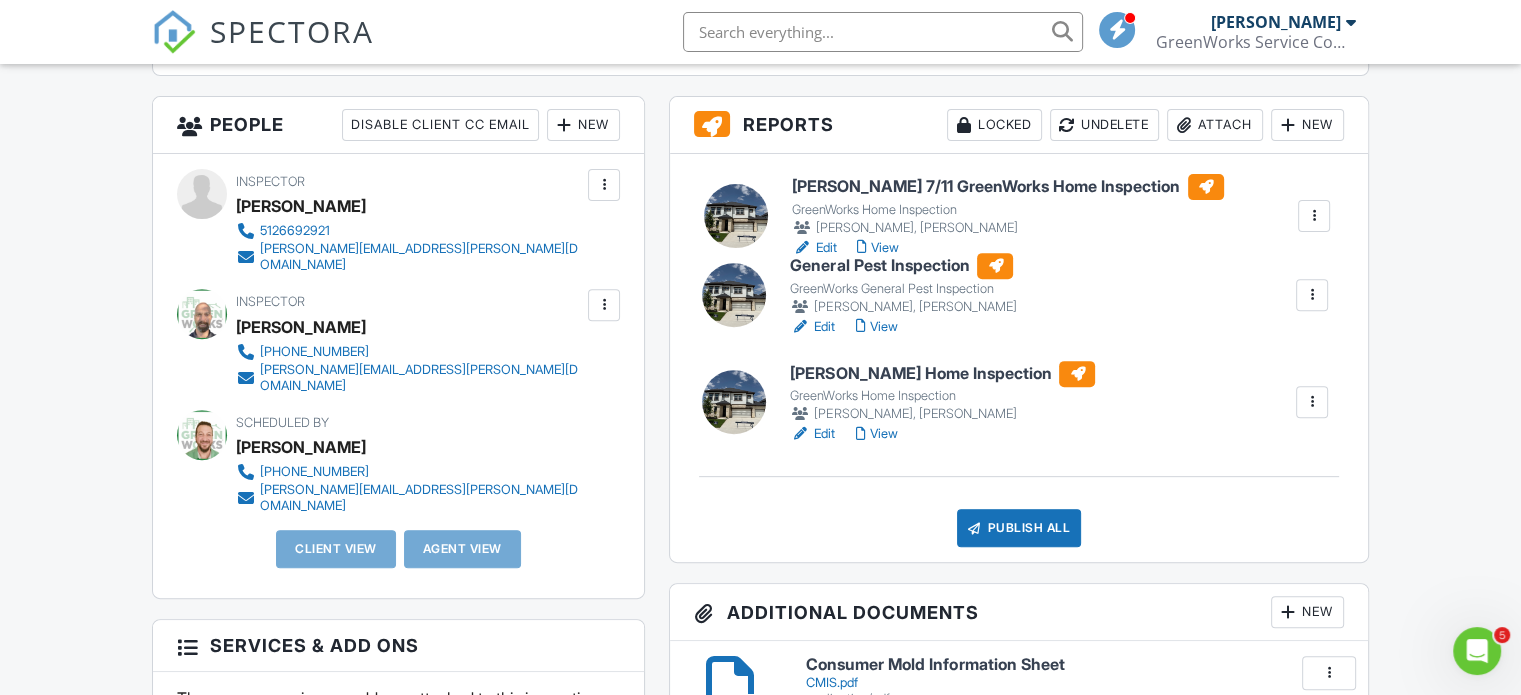drag, startPoint x: 890, startPoint y: 406, endPoint x: 891, endPoint y: 195, distance: 211.00237 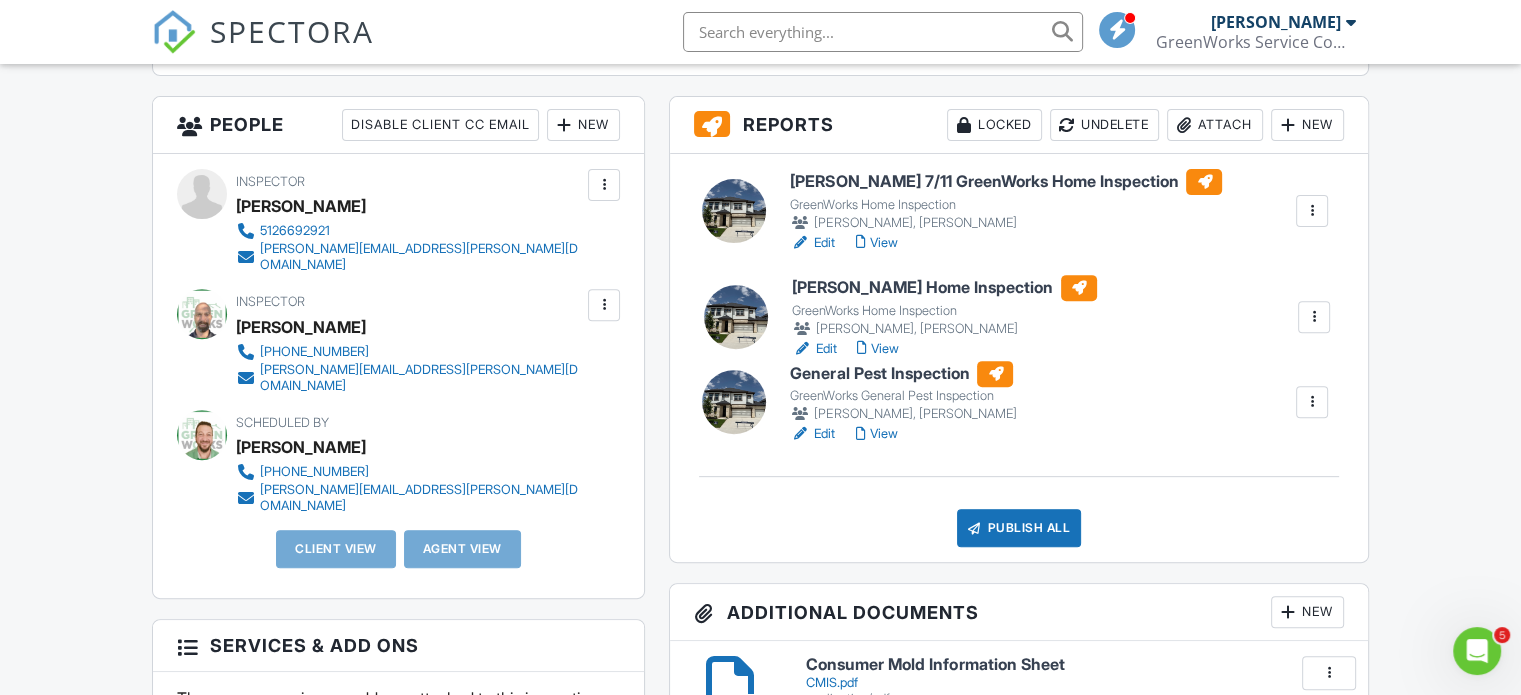 drag, startPoint x: 884, startPoint y: 396, endPoint x: 885, endPoint y: 286, distance: 110.00455 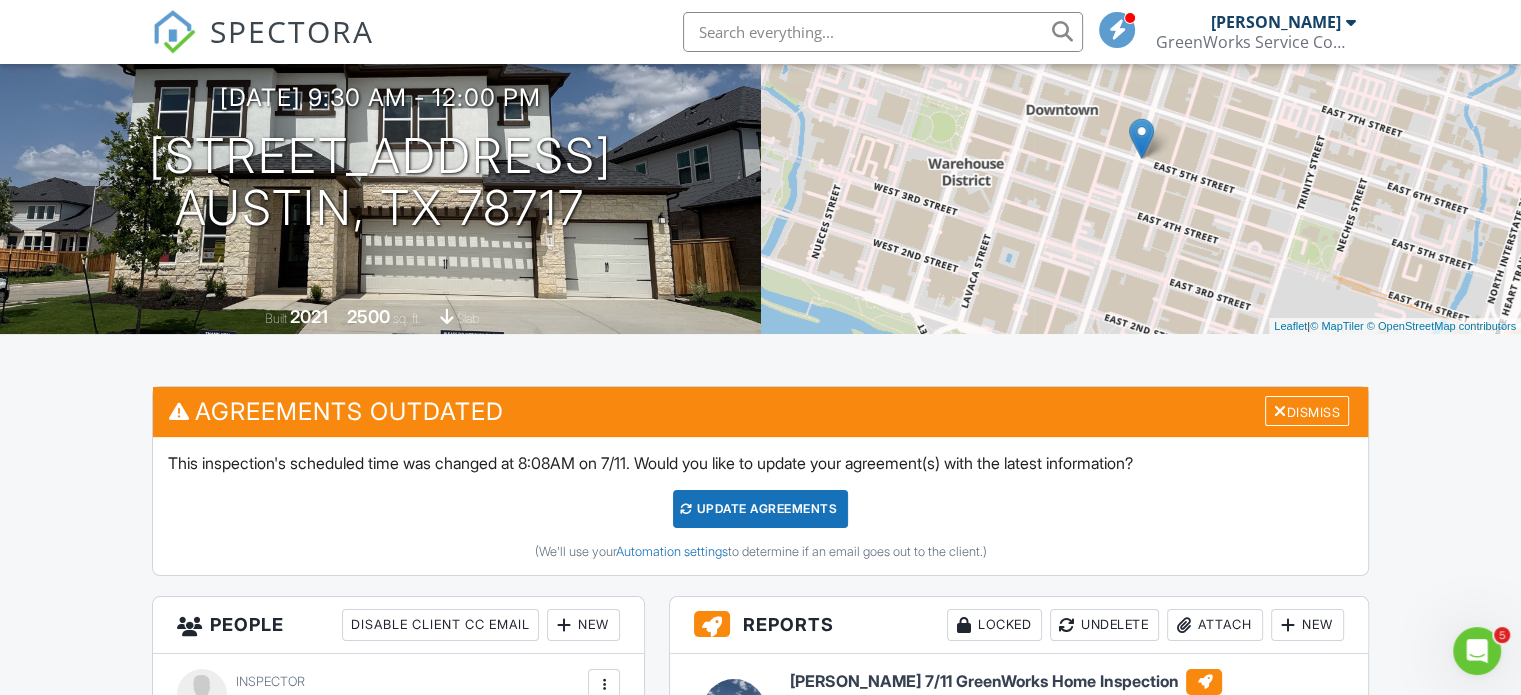scroll, scrollTop: 0, scrollLeft: 0, axis: both 